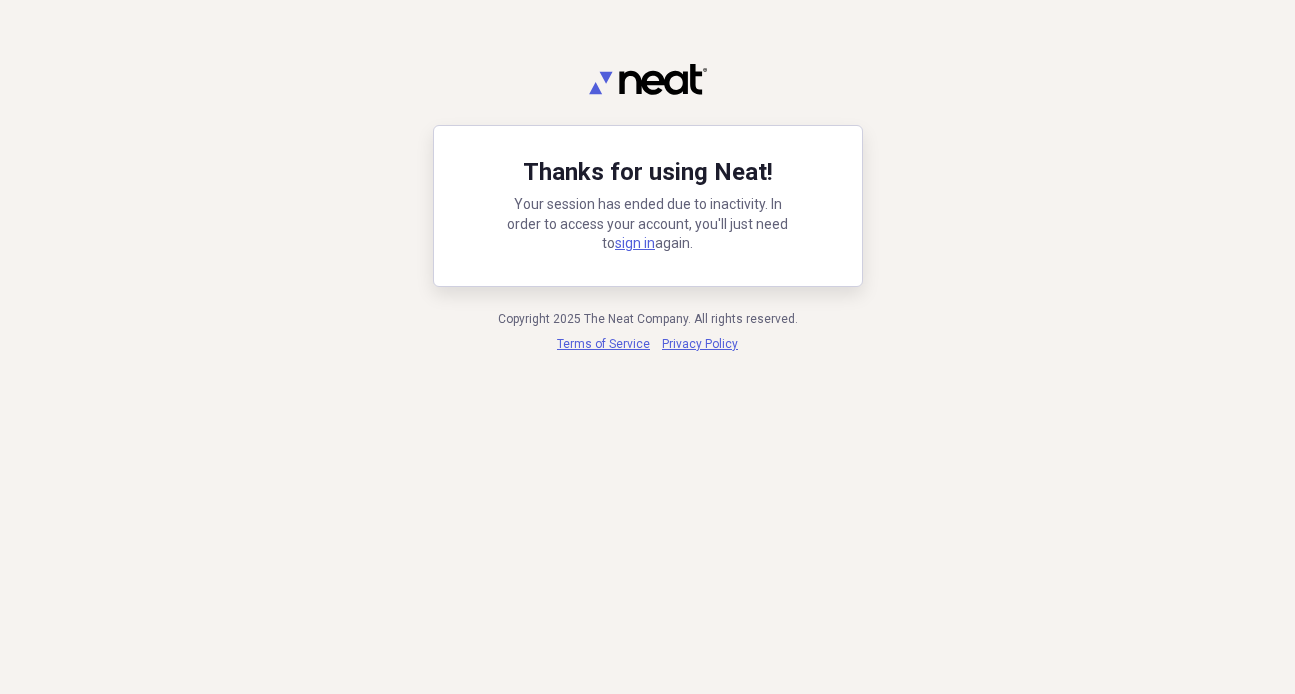 scroll, scrollTop: 0, scrollLeft: 0, axis: both 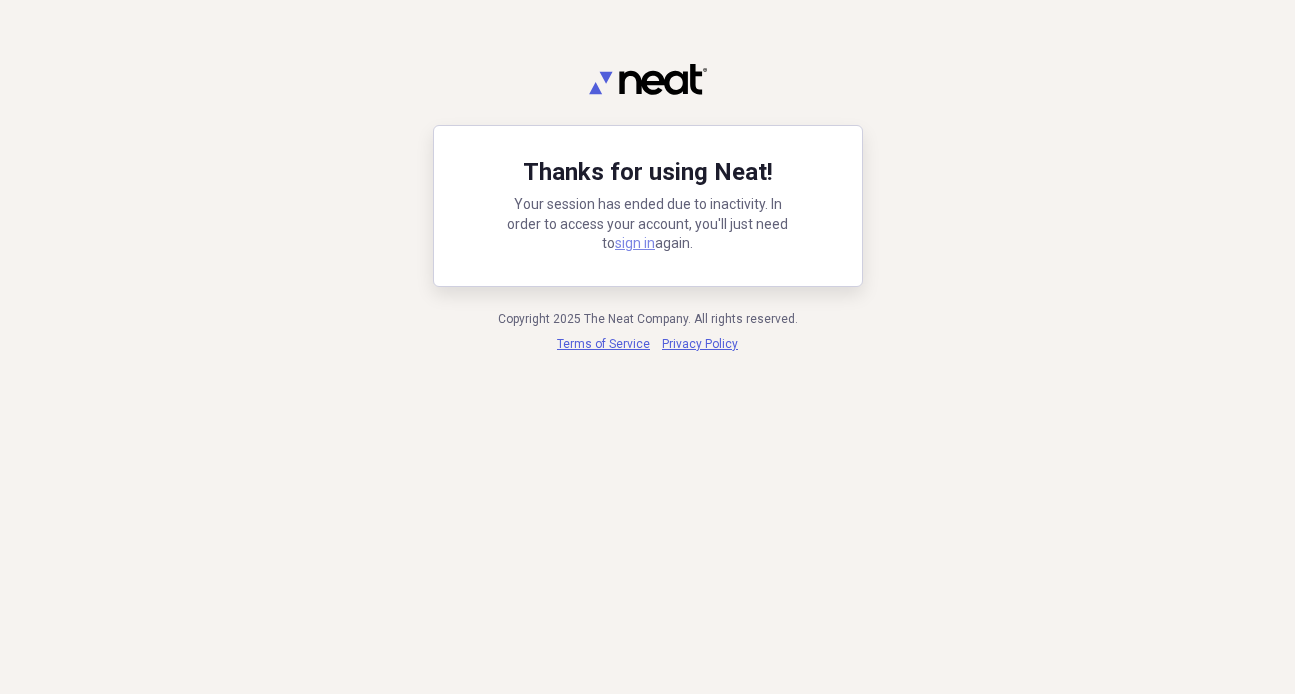 click on "sign in" at bounding box center [635, 243] 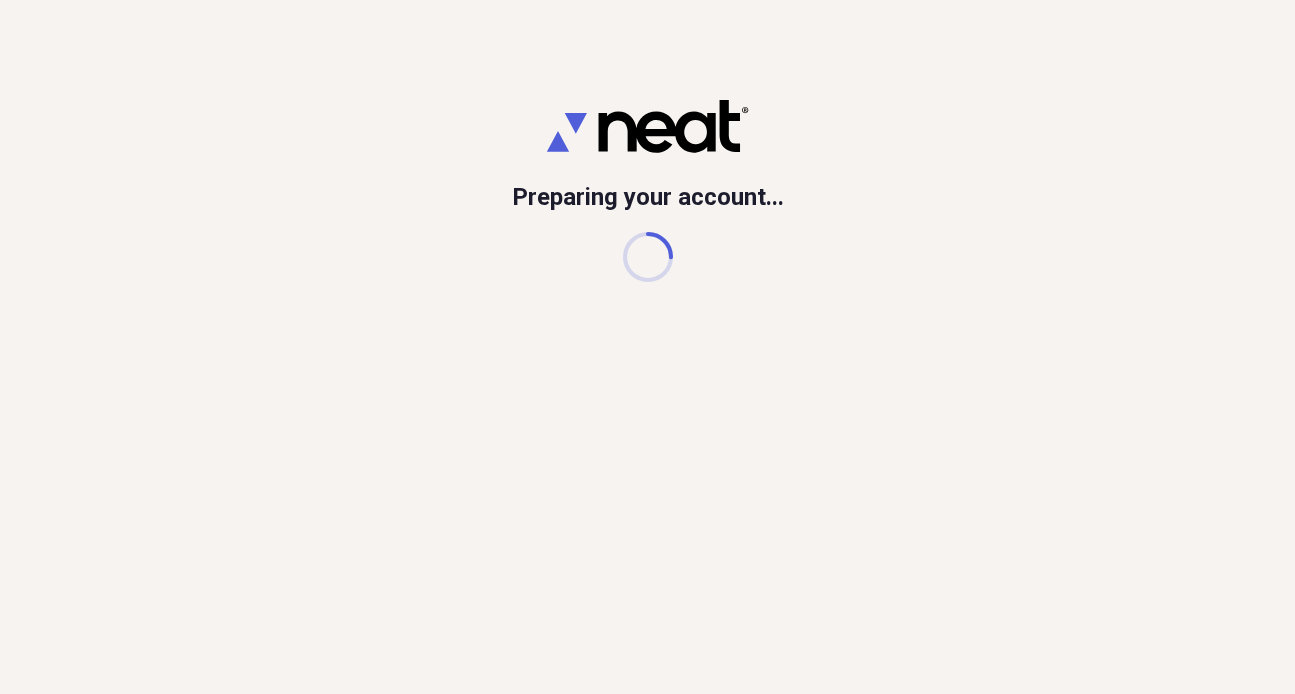 scroll, scrollTop: 0, scrollLeft: 0, axis: both 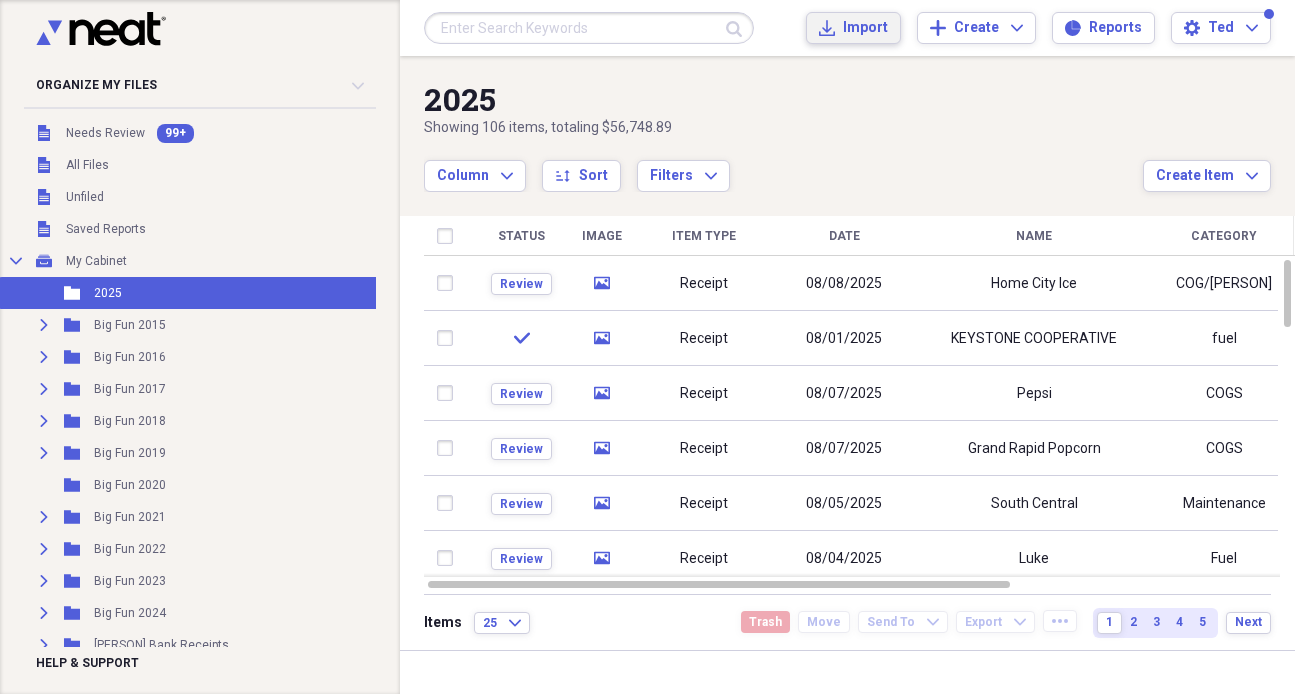 click on "Import" at bounding box center (865, 28) 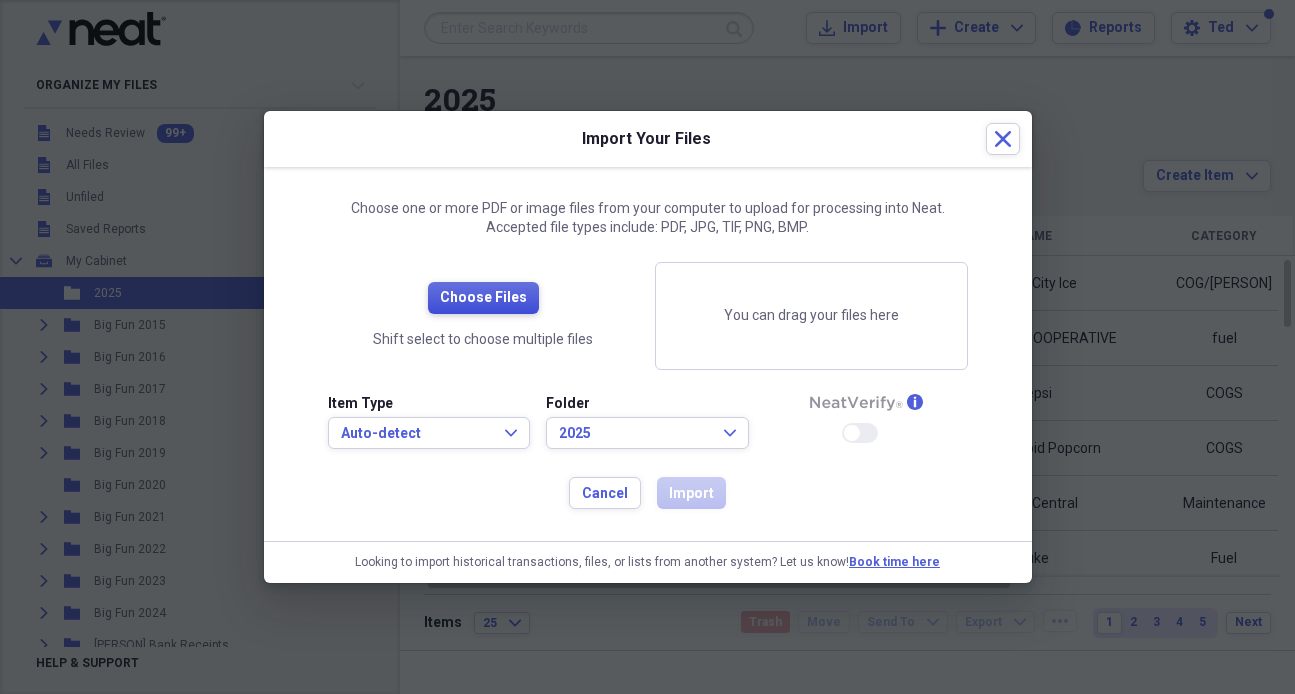 click on "Choose Files" at bounding box center [483, 298] 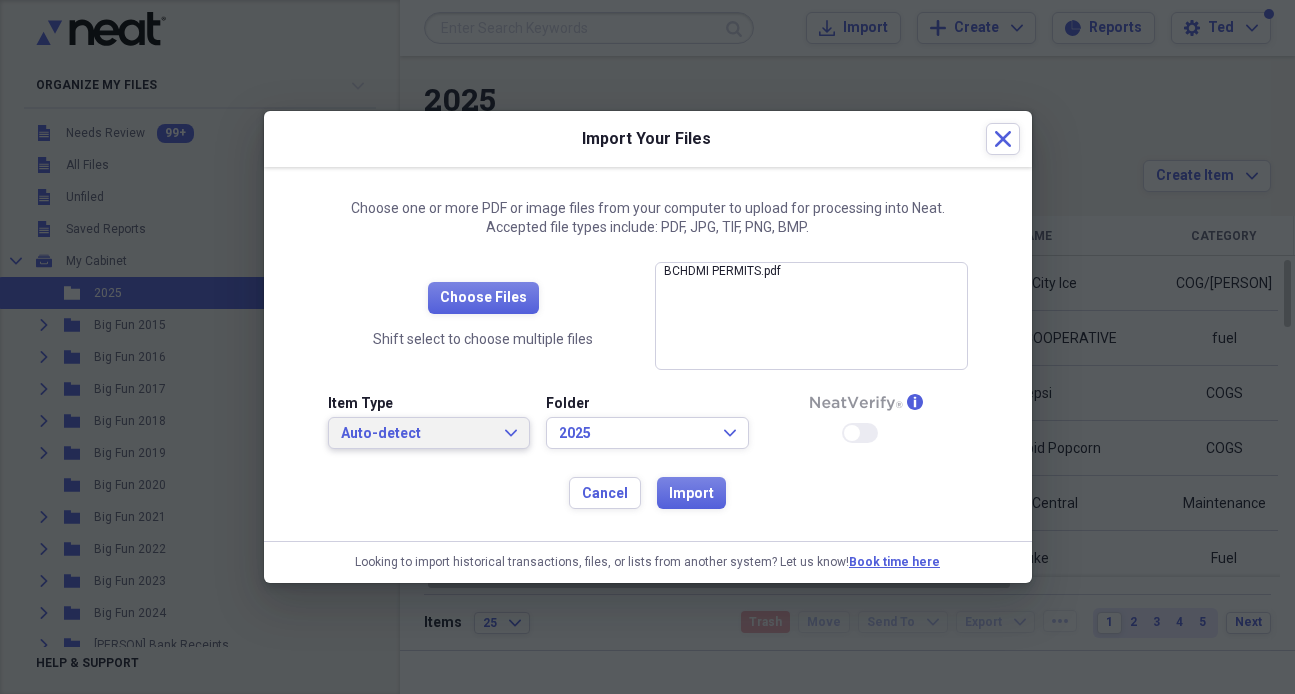click on "Expand" 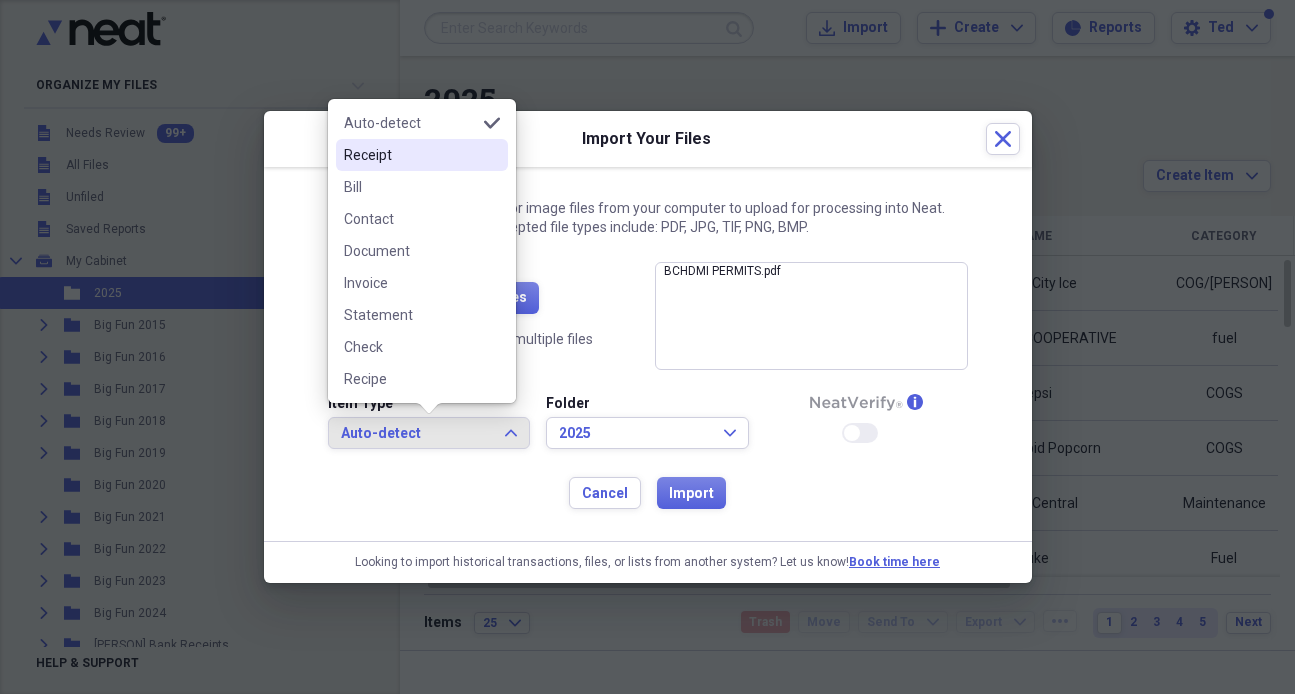 click on "Receipt" at bounding box center [410, 155] 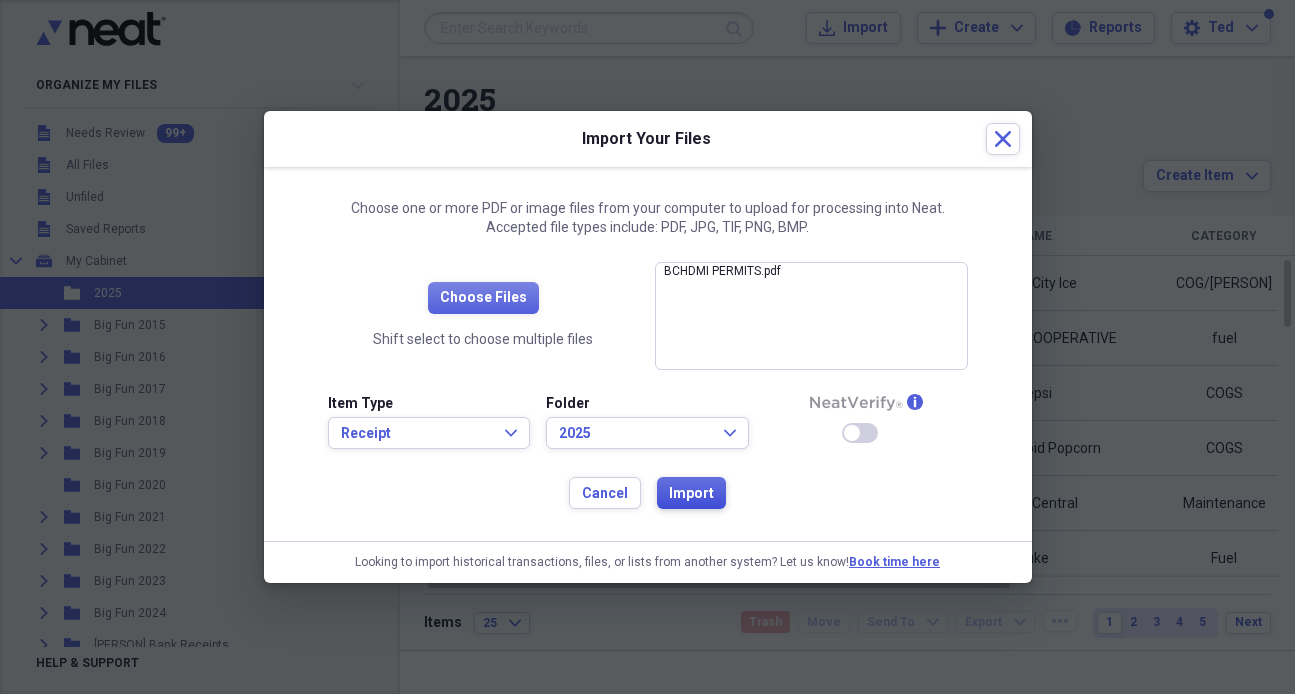click on "Import" at bounding box center [691, 494] 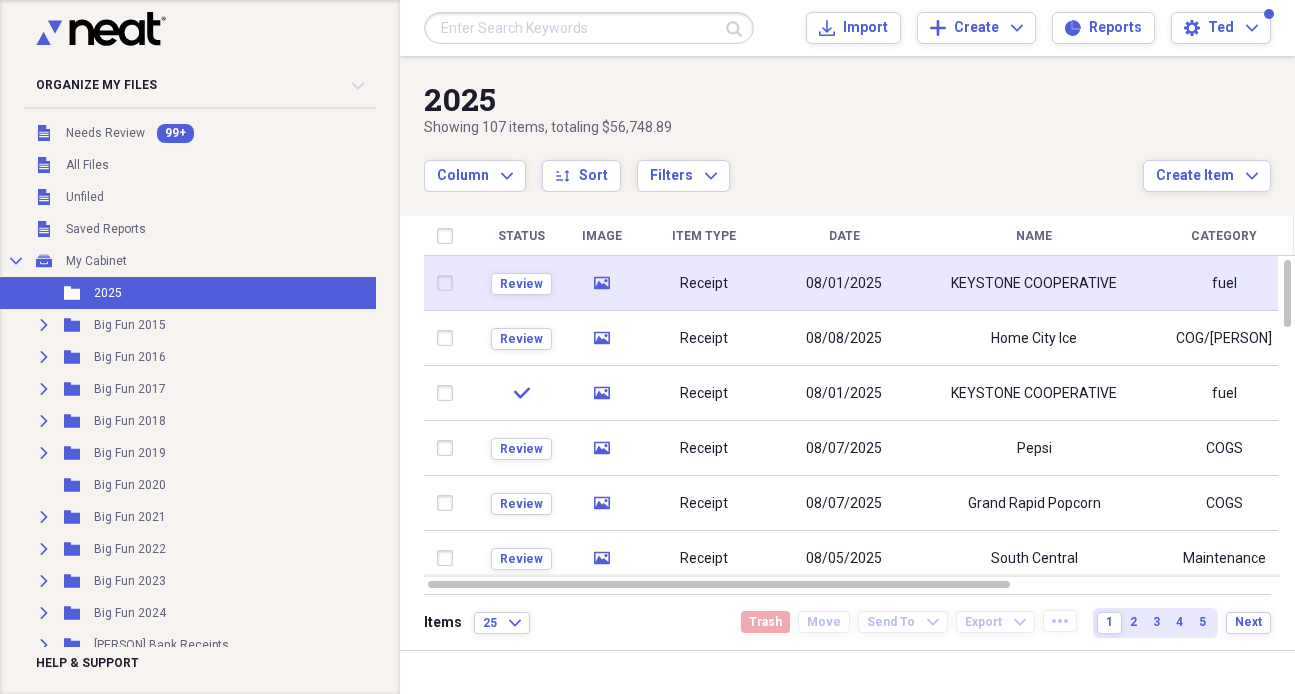 click on "Receipt" at bounding box center [704, 283] 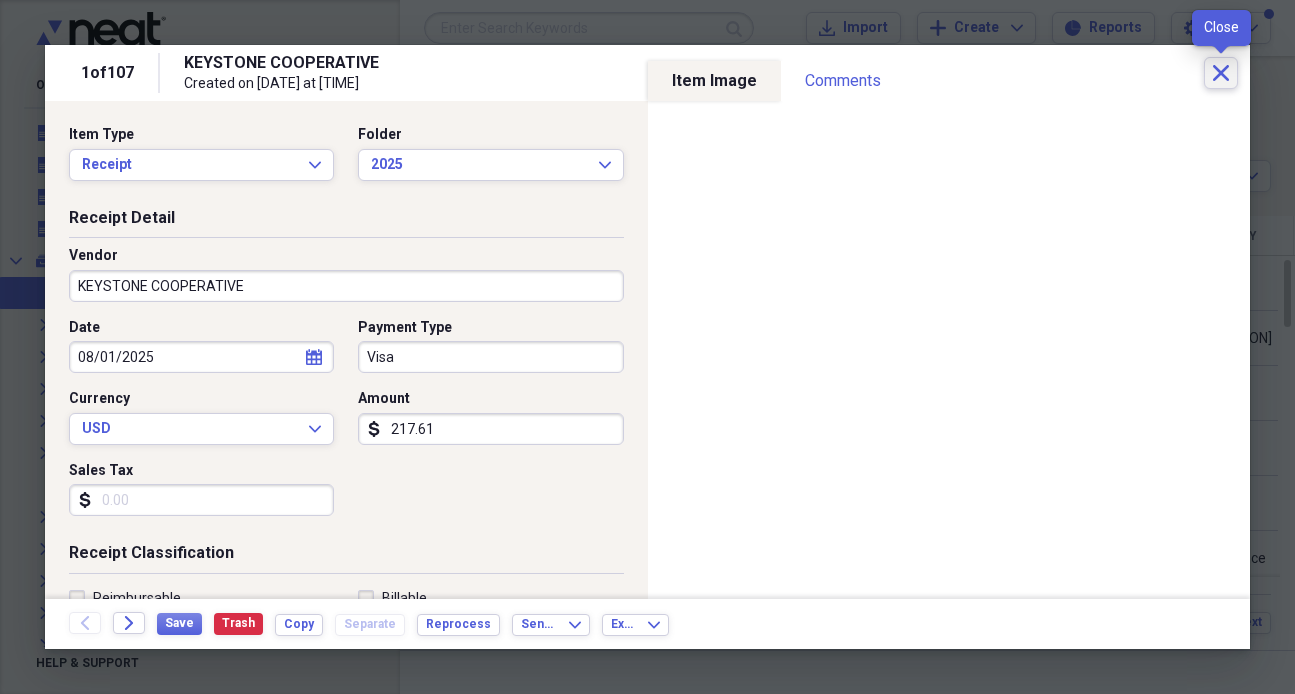 click on "Close" 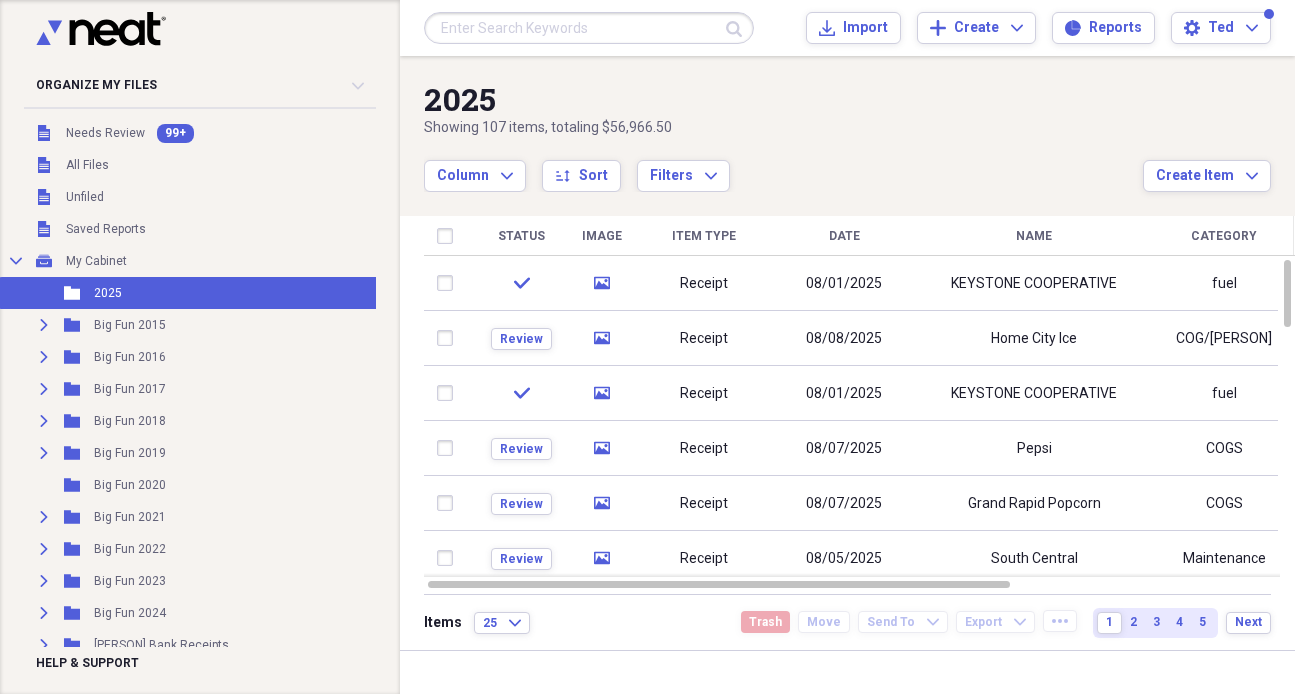 click on "Date" at bounding box center [844, 236] 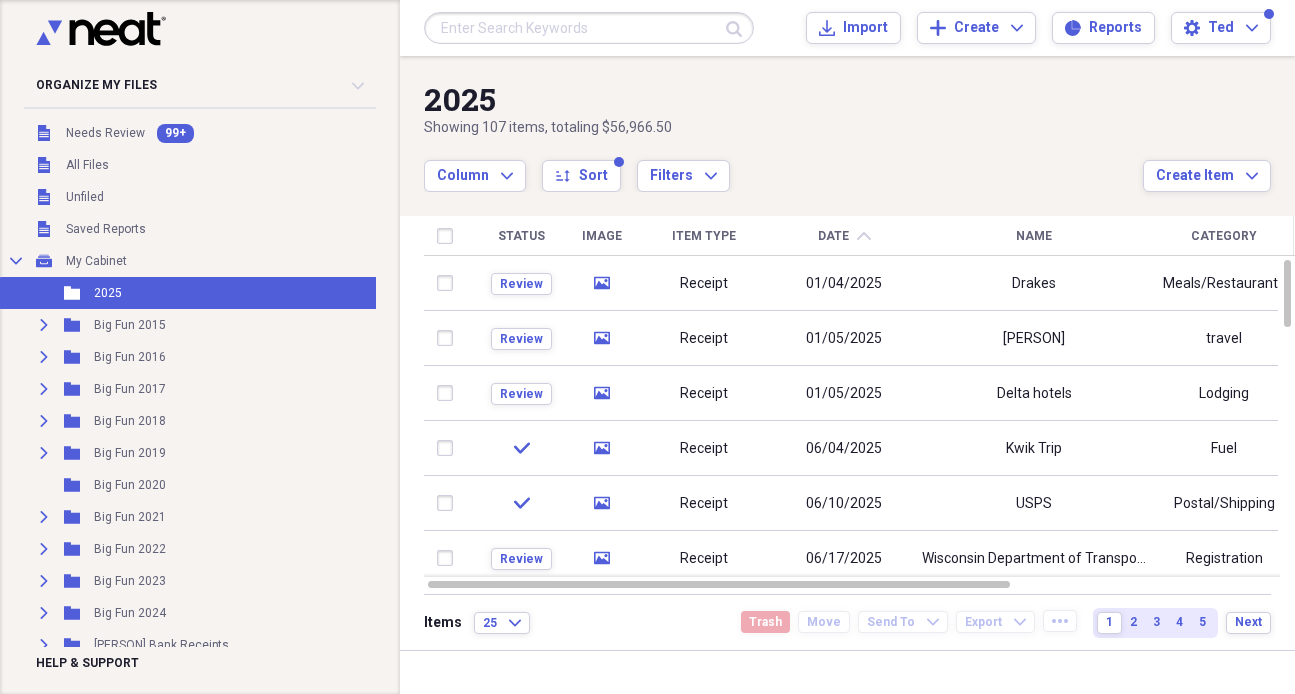 click on "chevron-up" 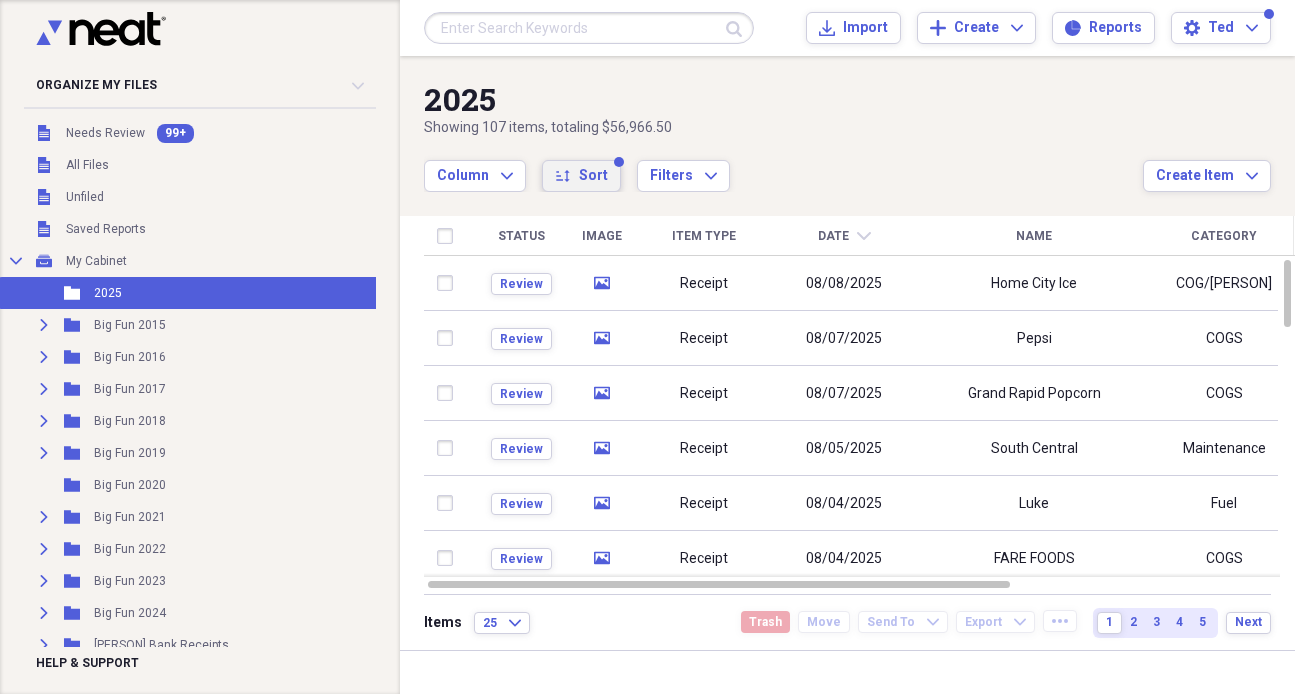 click on "Sort" at bounding box center [593, 176] 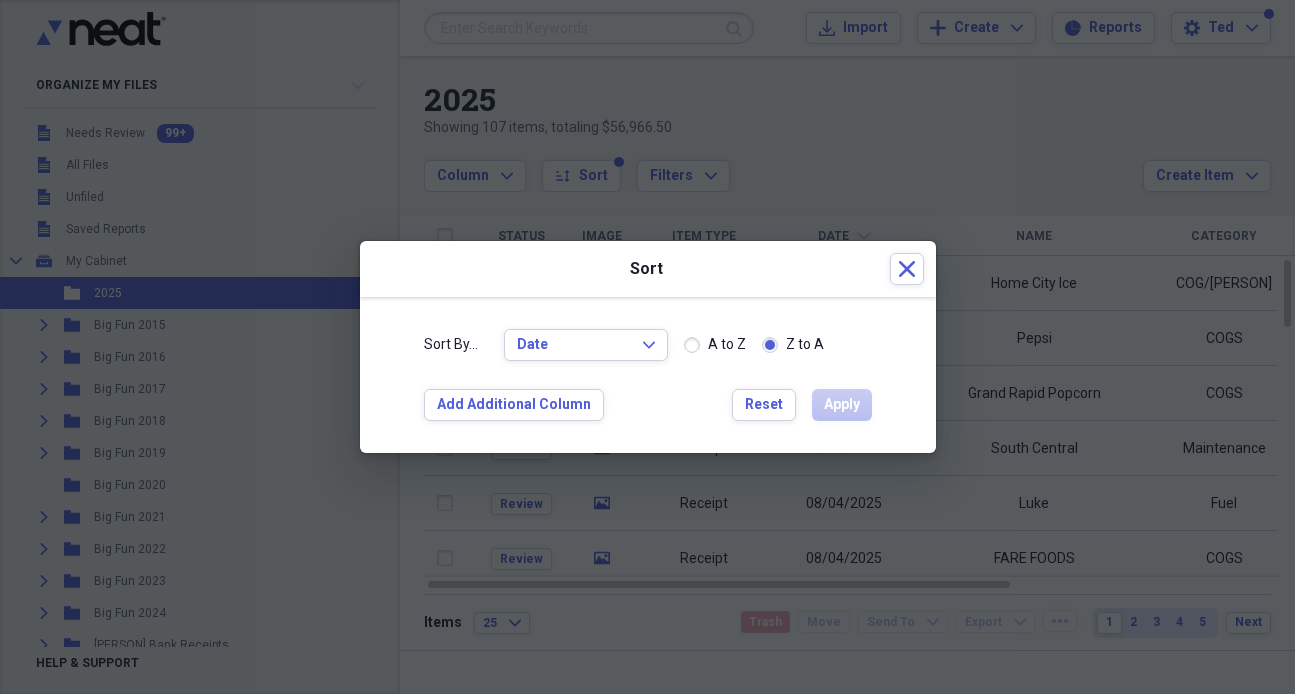 click at bounding box center [647, 347] 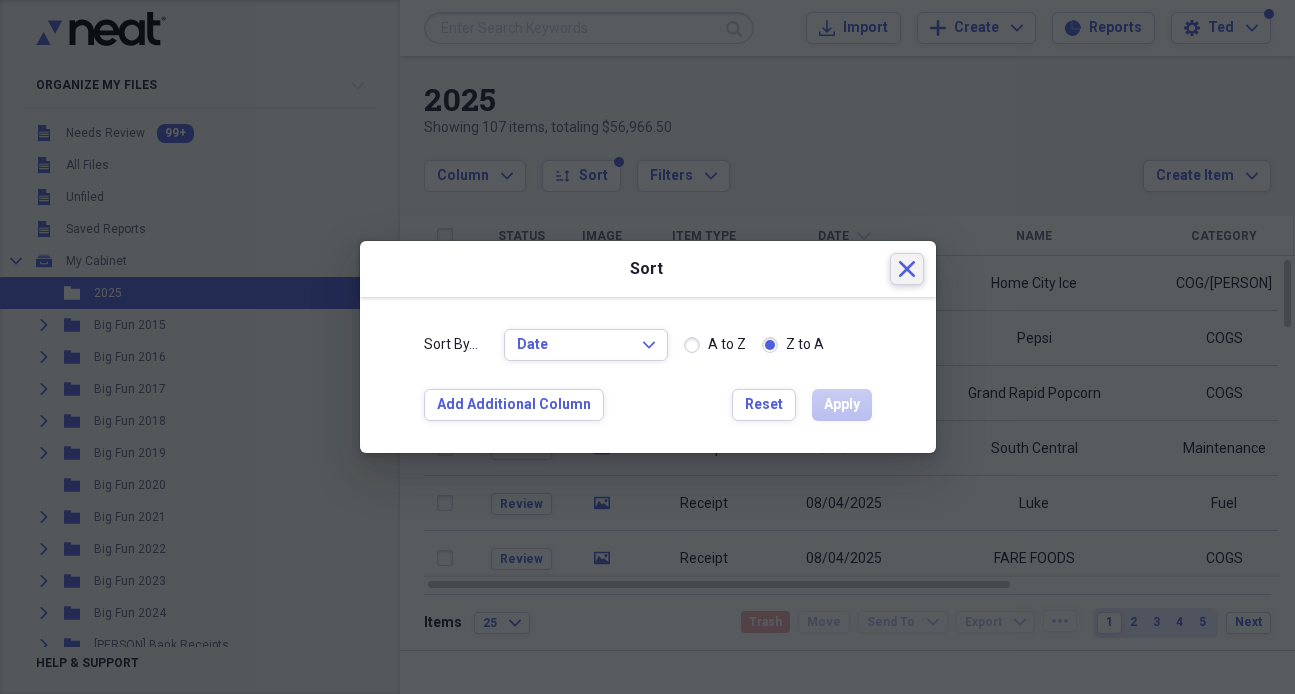 click 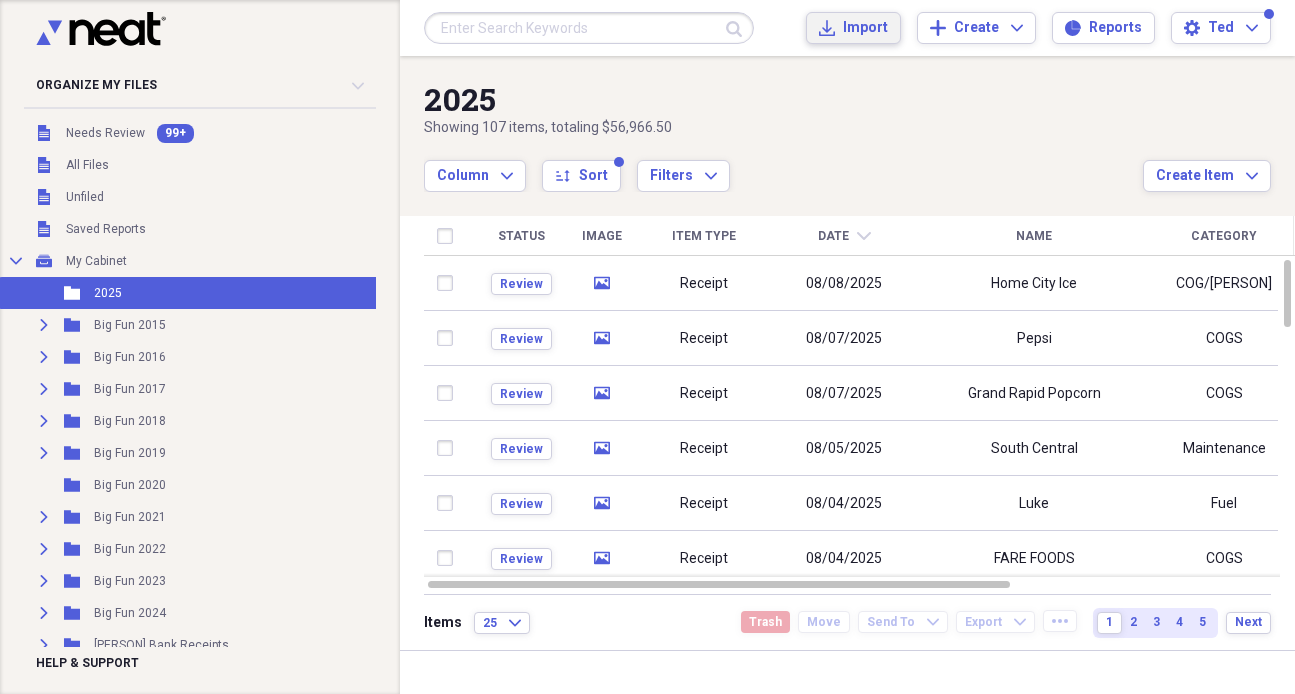 click on "Import" at bounding box center (865, 28) 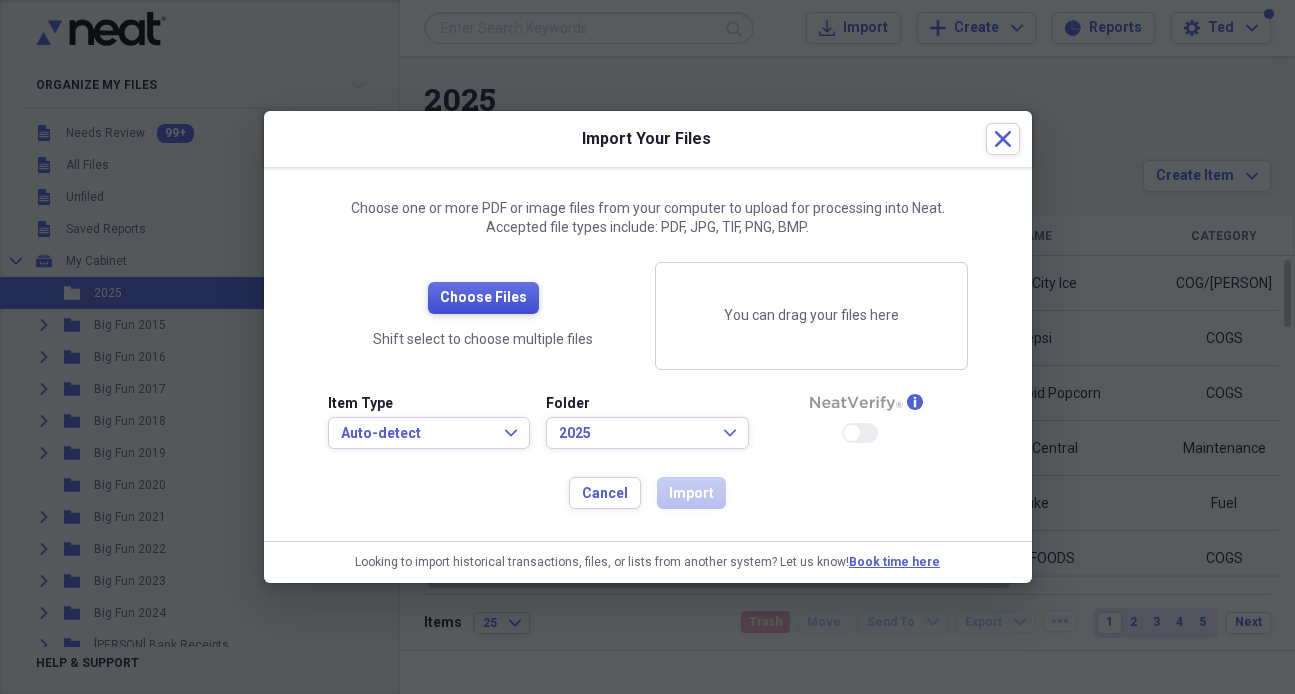 click on "Choose Files" at bounding box center [483, 298] 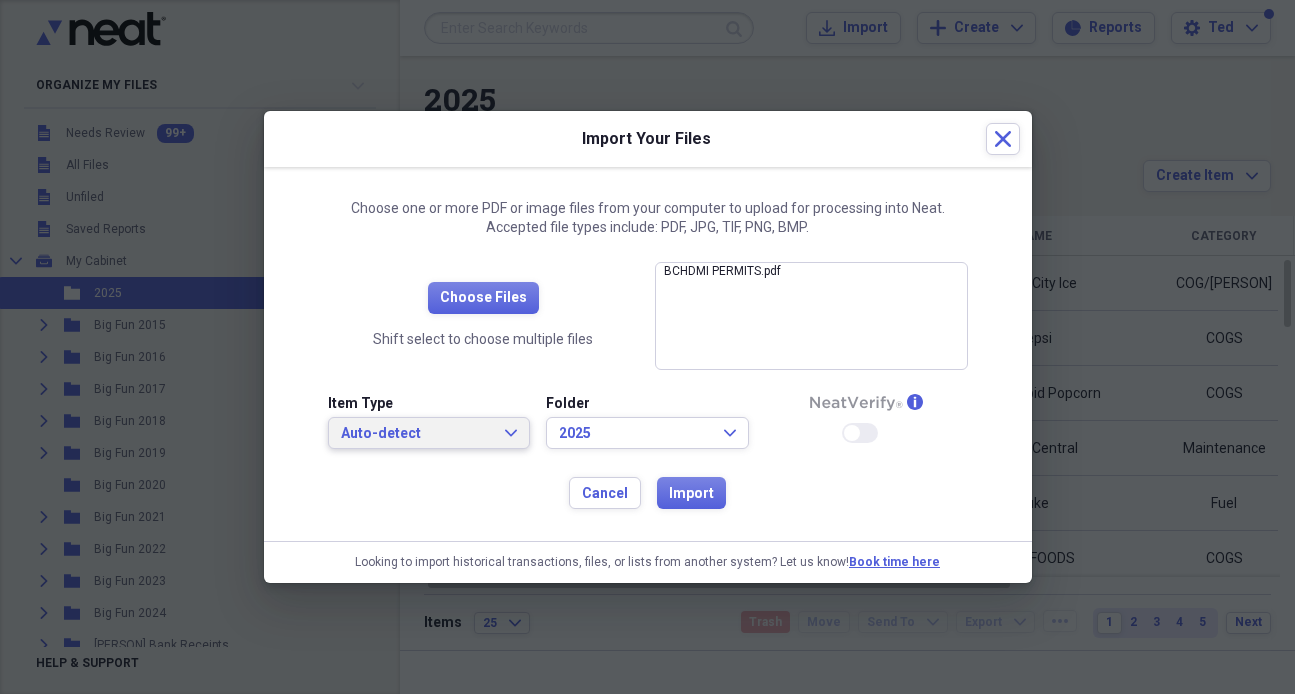 click on "Auto-detect Expand" at bounding box center (429, 433) 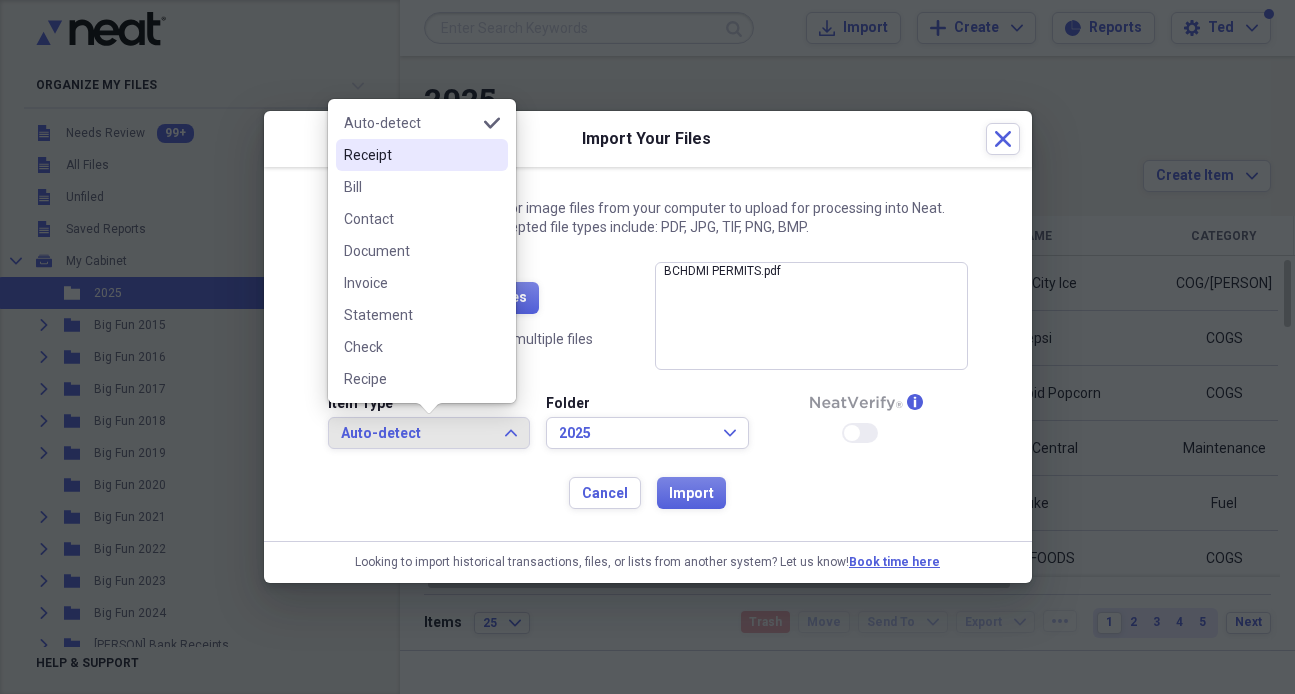 click on "Receipt" at bounding box center [410, 155] 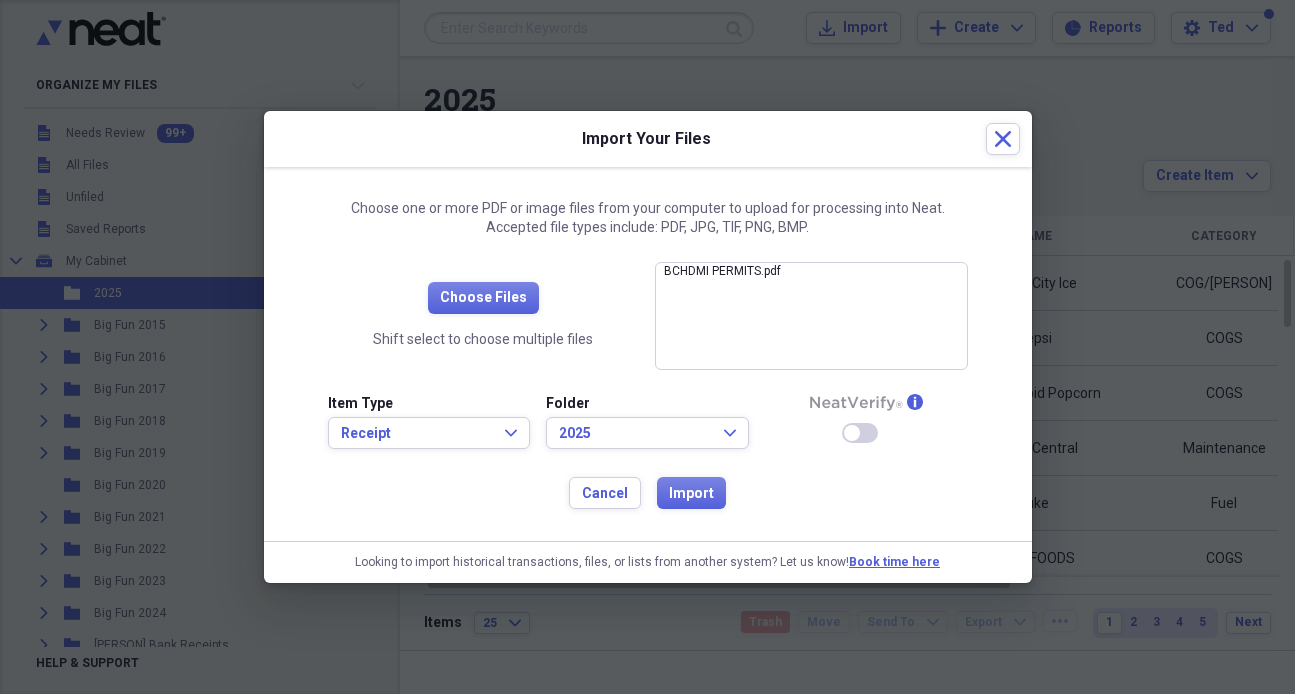 click on "Enable Neat Verify" at bounding box center [860, 433] 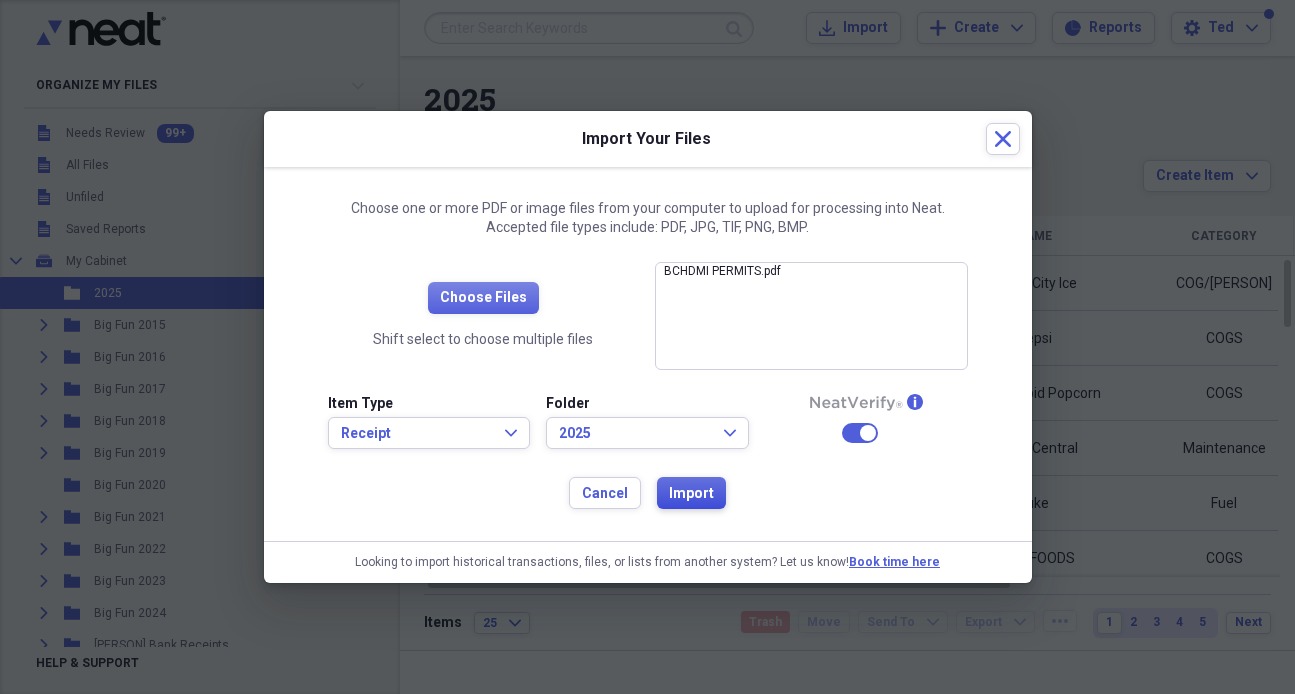 click on "Import" at bounding box center [691, 494] 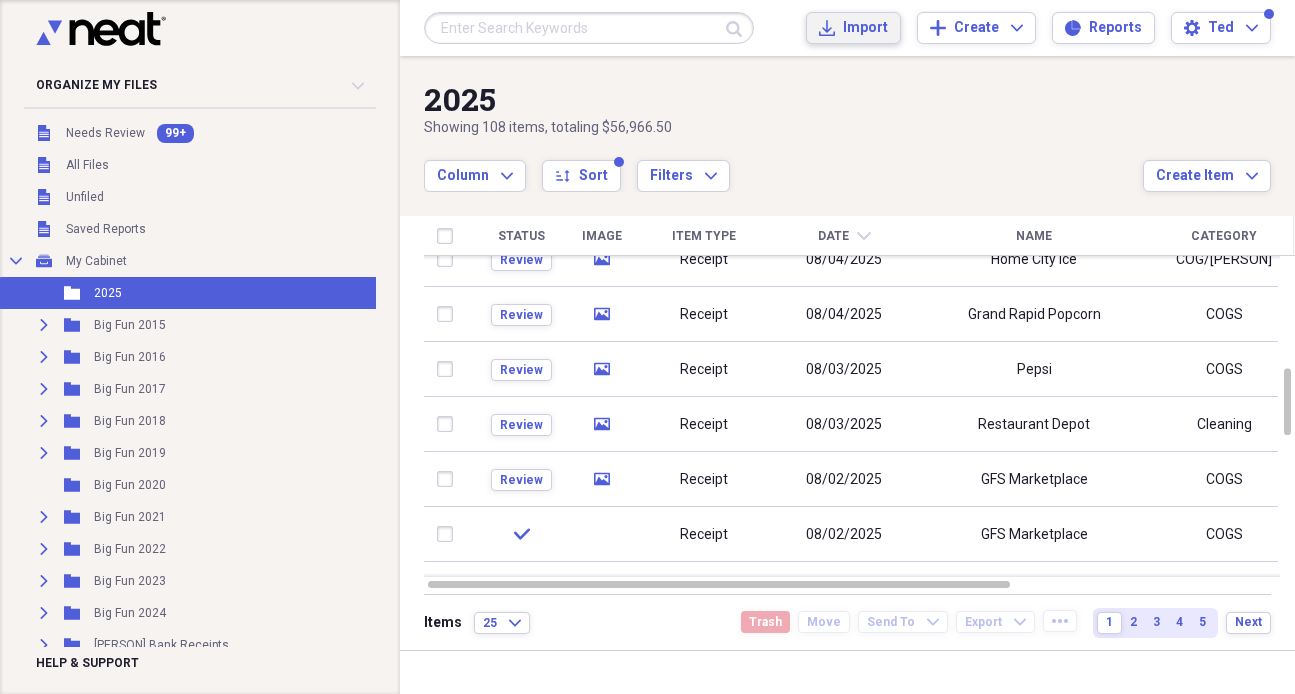 click on "Import" at bounding box center [865, 28] 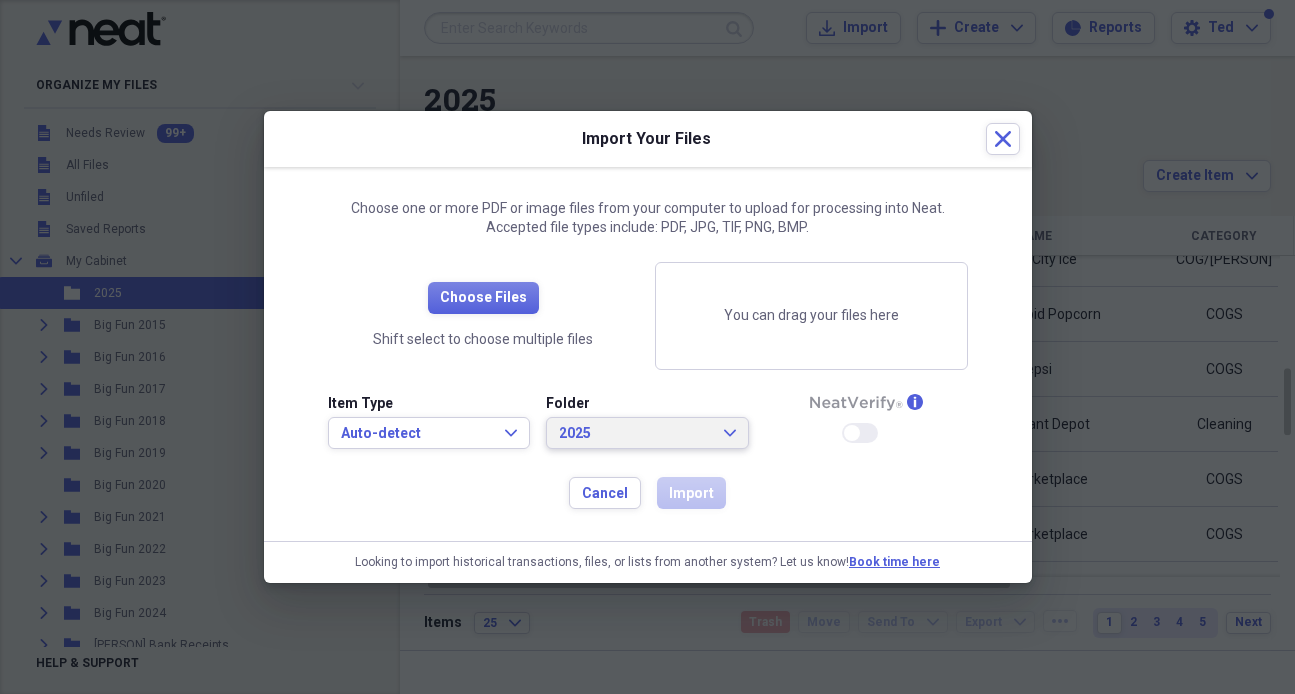 click on "2025" at bounding box center (635, 434) 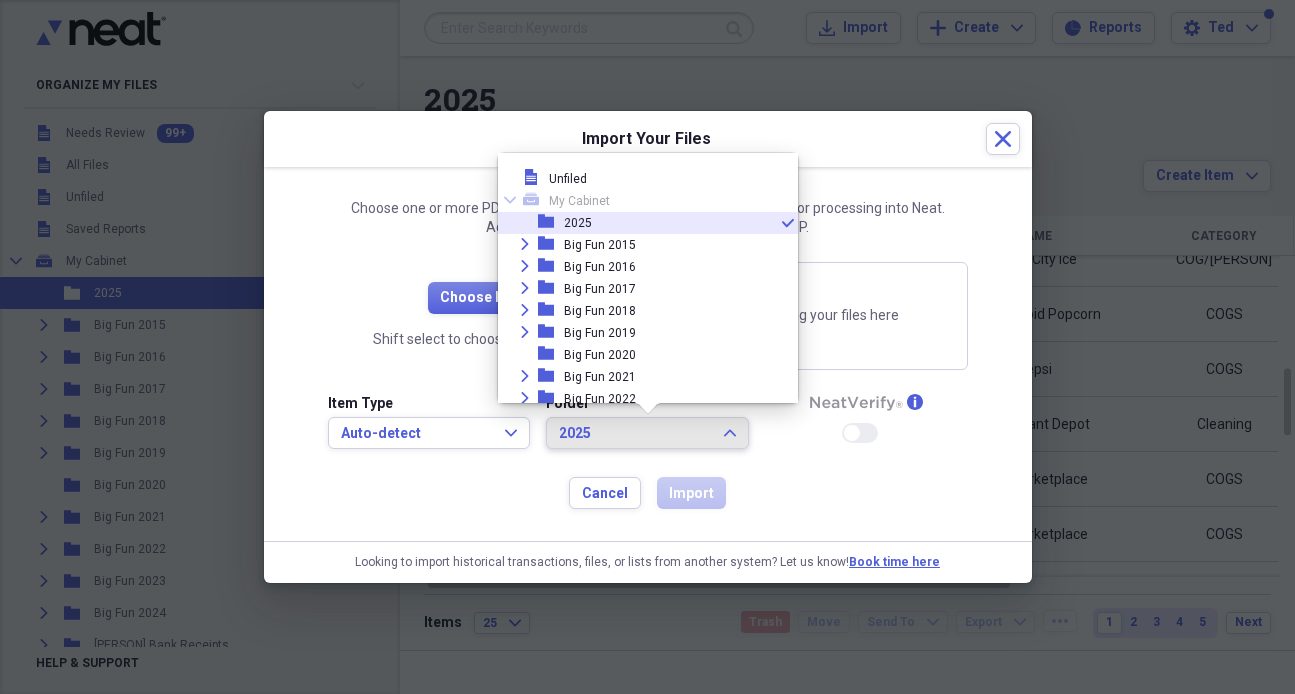 click on "2025" at bounding box center [635, 434] 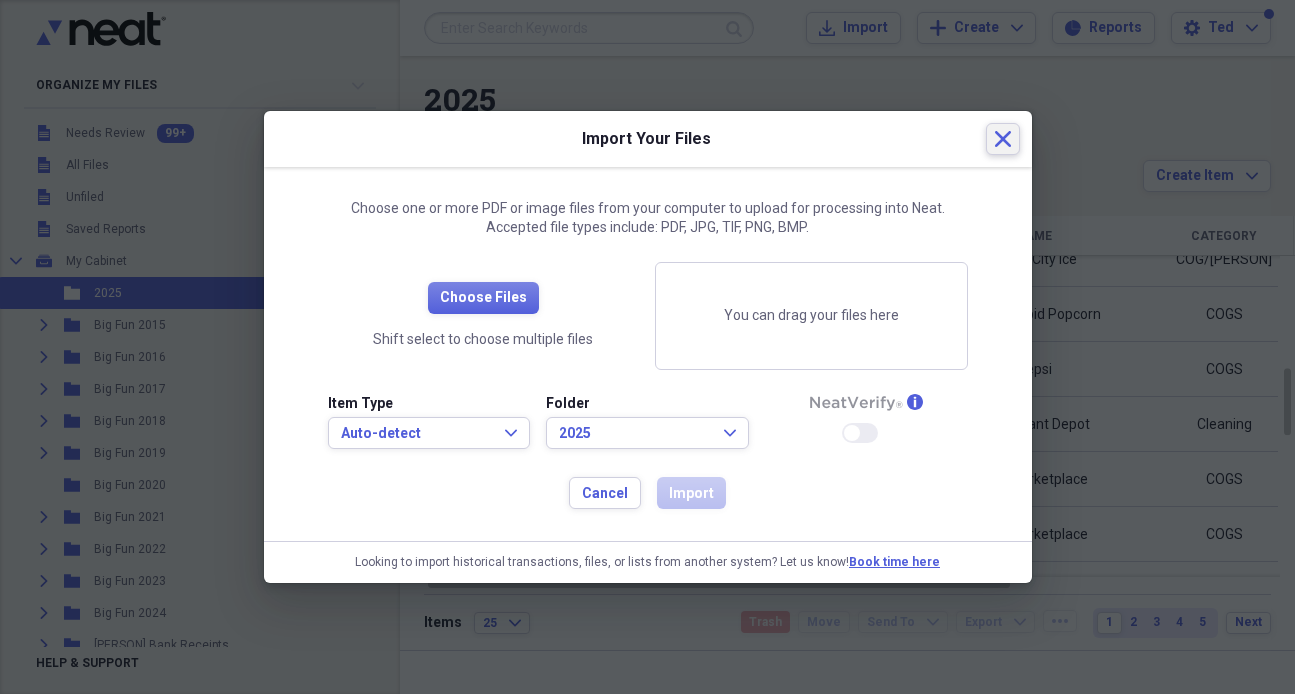 click on "Close" 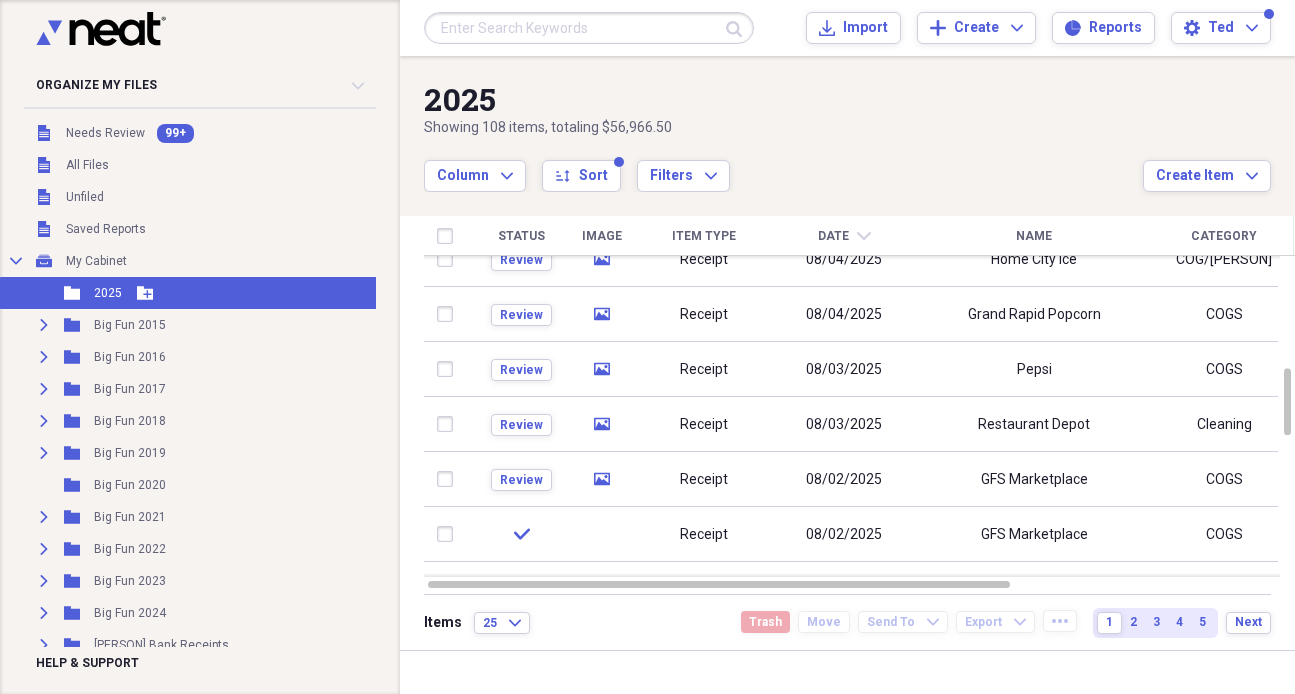 click on "Folder 2025 Add Folder" at bounding box center (217, 293) 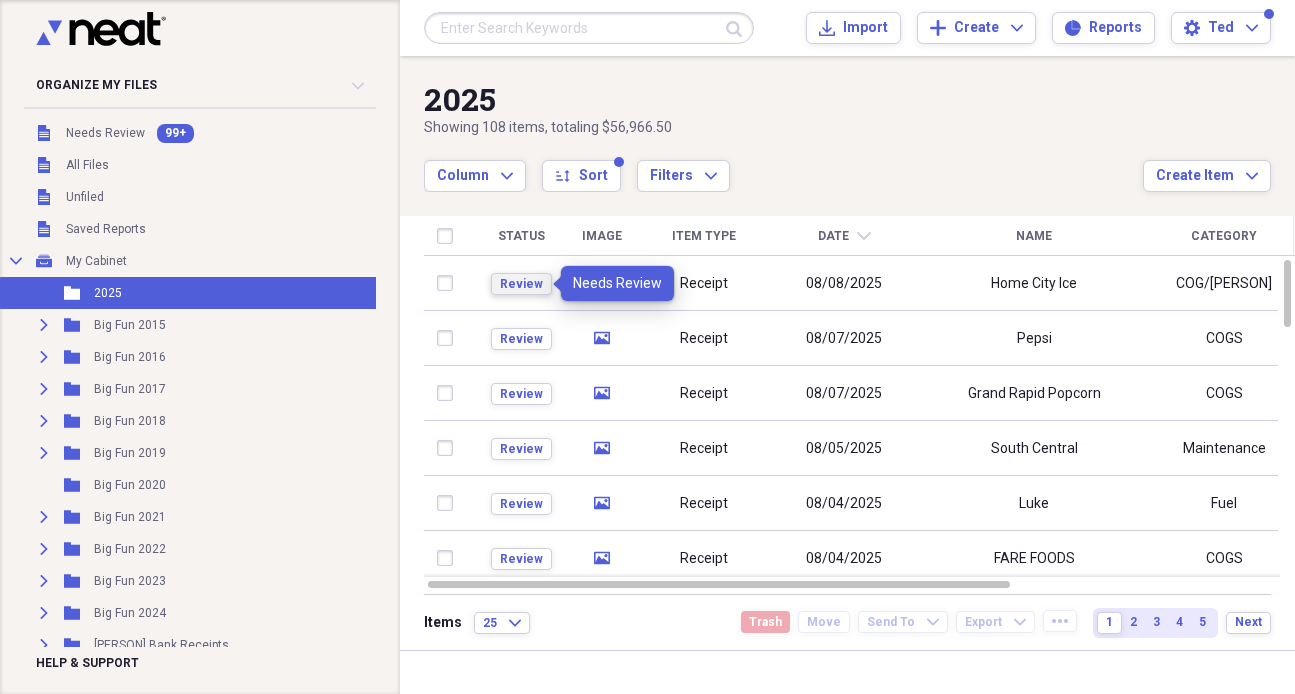click on "Review" at bounding box center (521, 284) 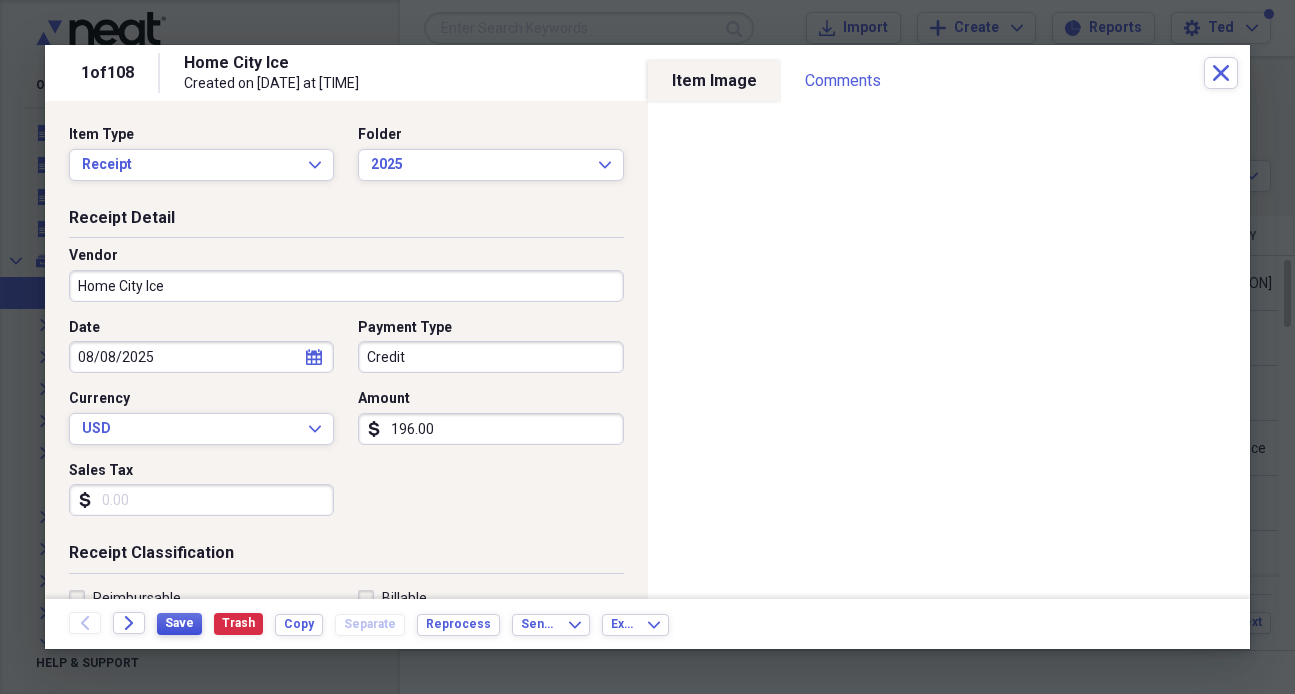 click on "Save" at bounding box center [179, 623] 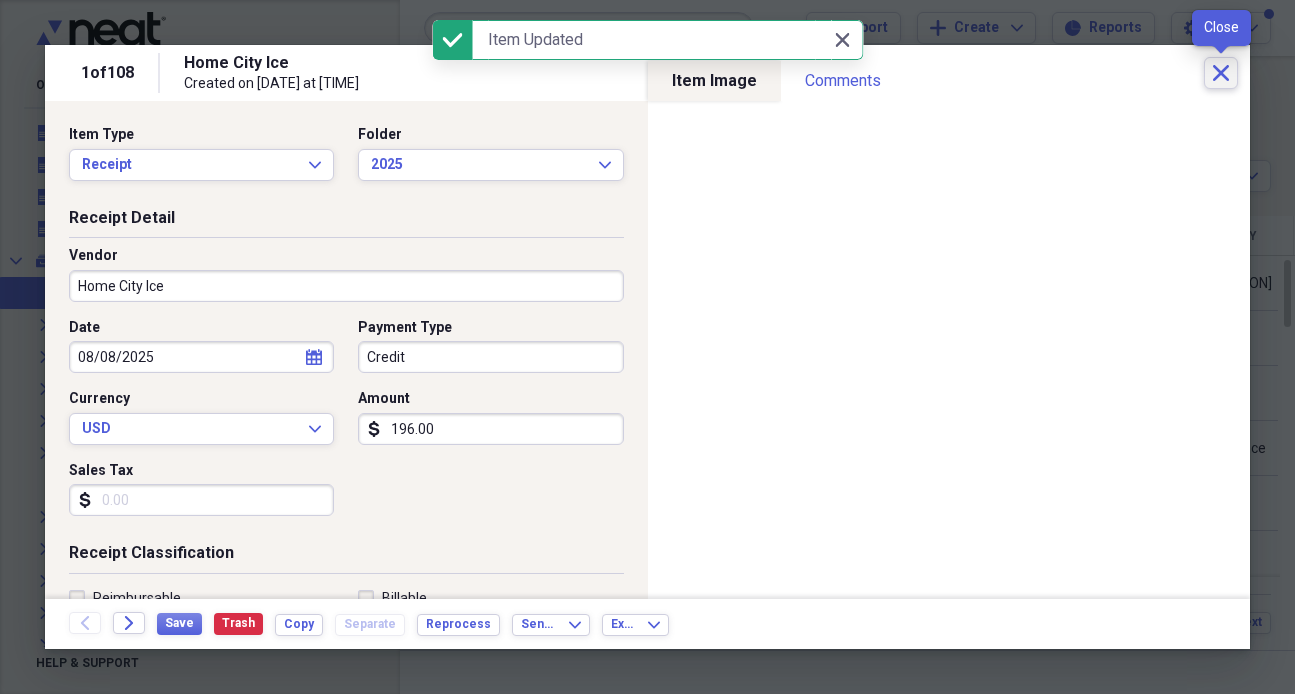 click 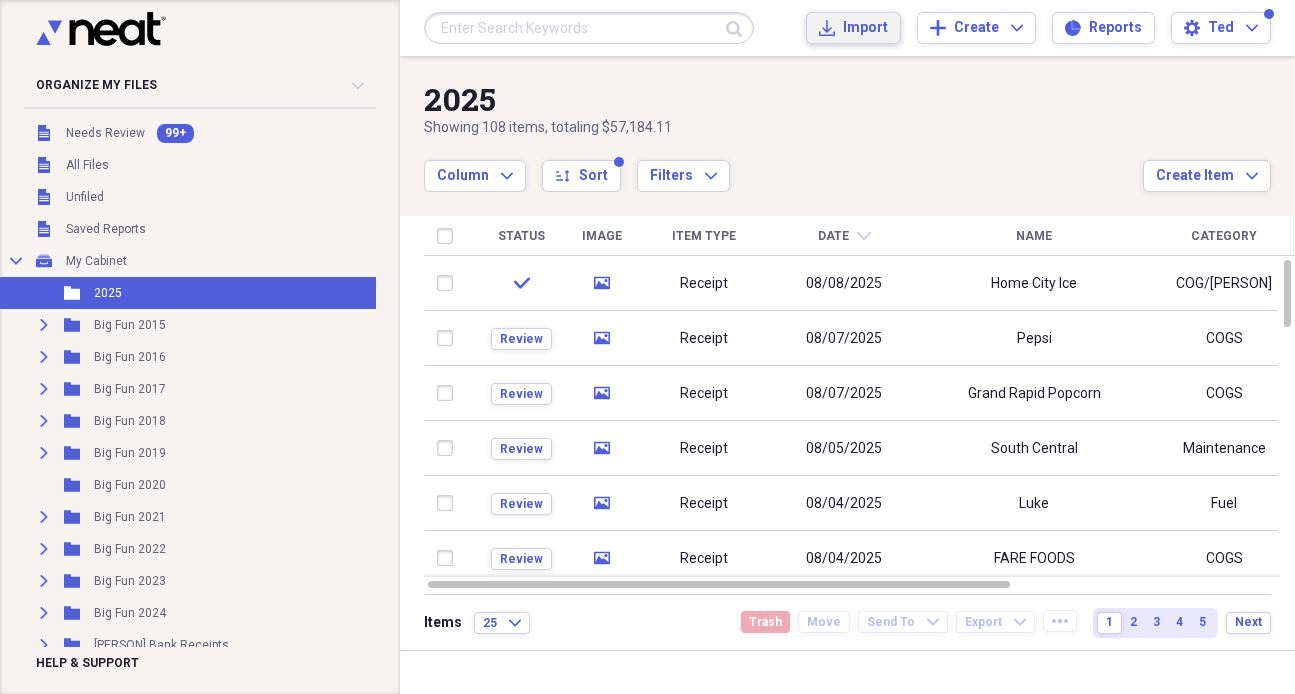 click on "Import" at bounding box center [865, 28] 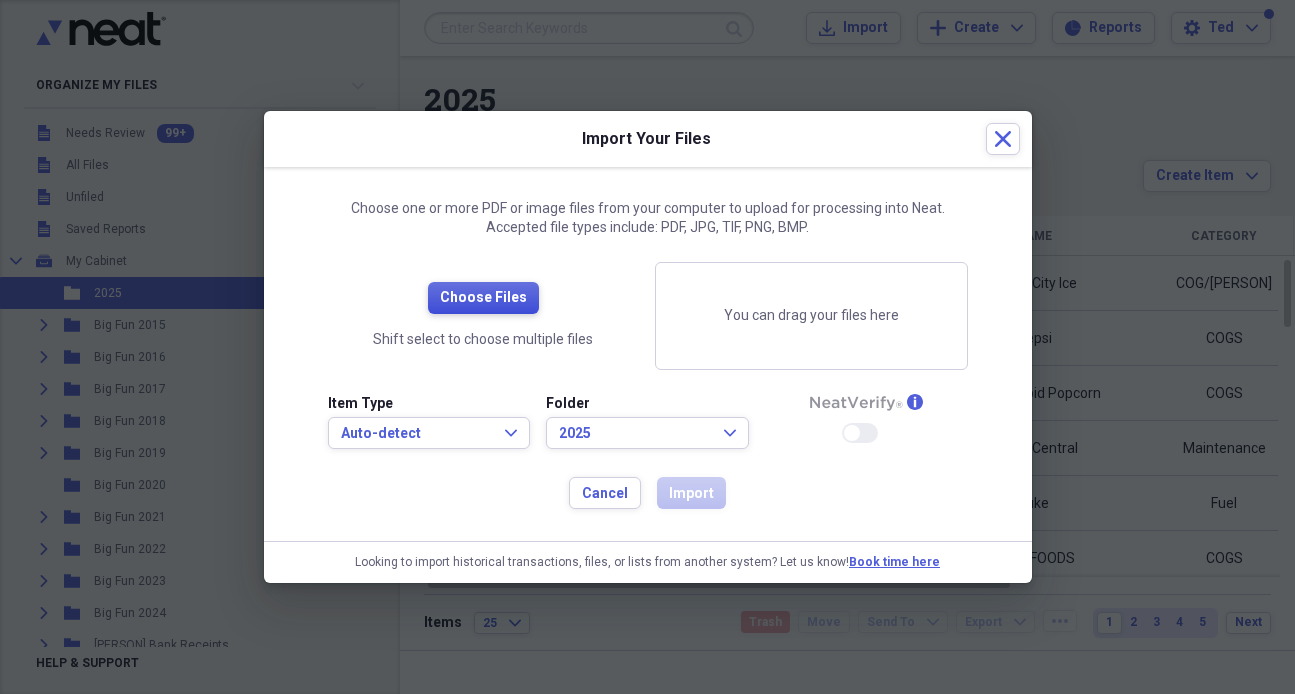 click on "Choose Files" at bounding box center [483, 298] 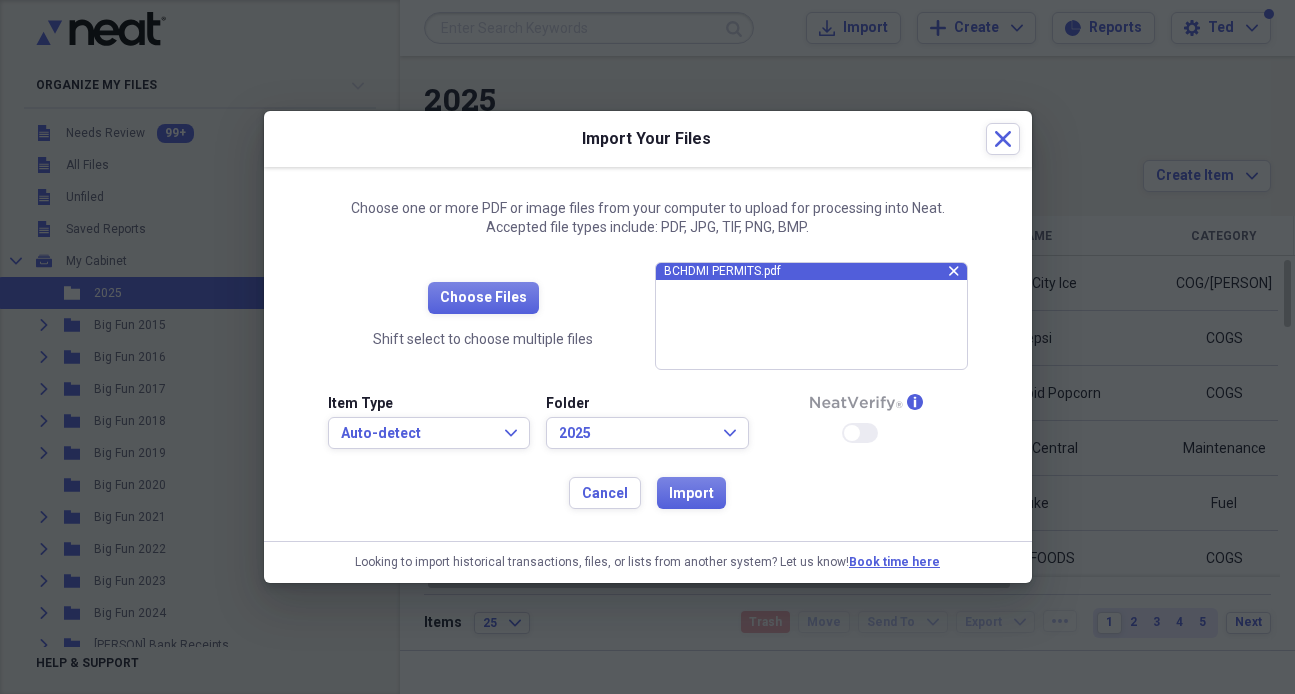 click on "BCHDMI PERMITS.pdf" at bounding box center (806, 271) 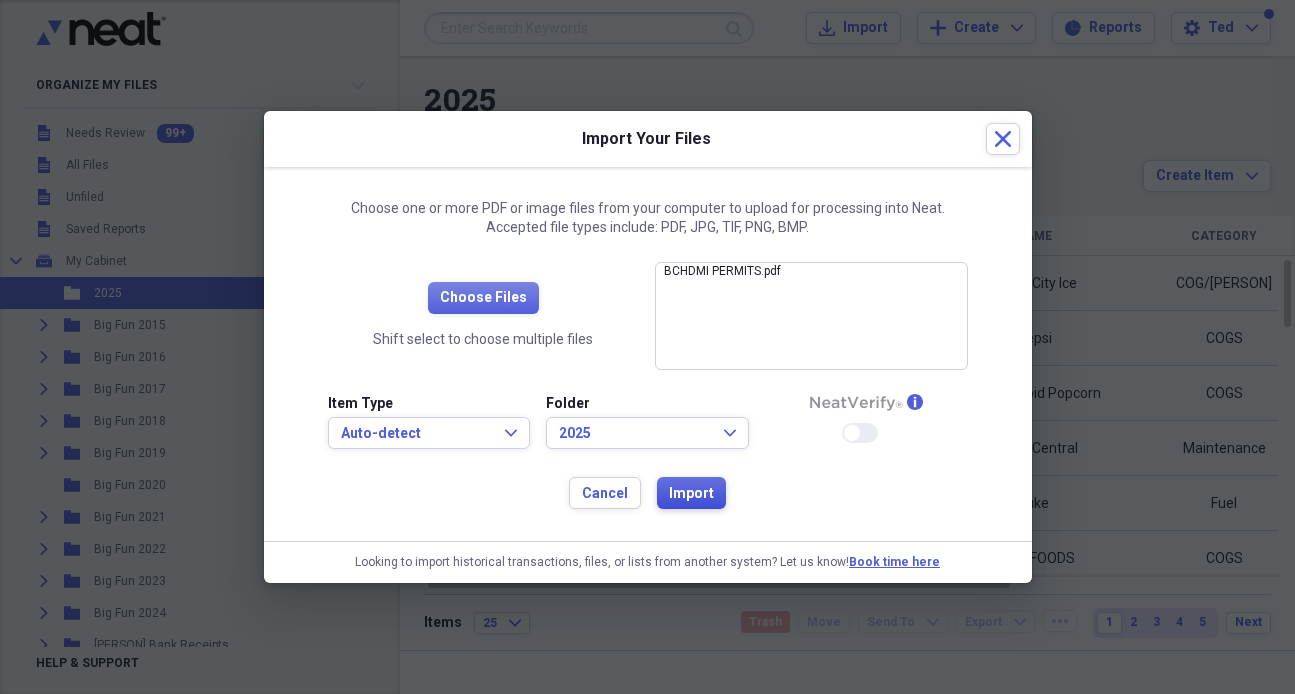 click on "Import" at bounding box center (691, 494) 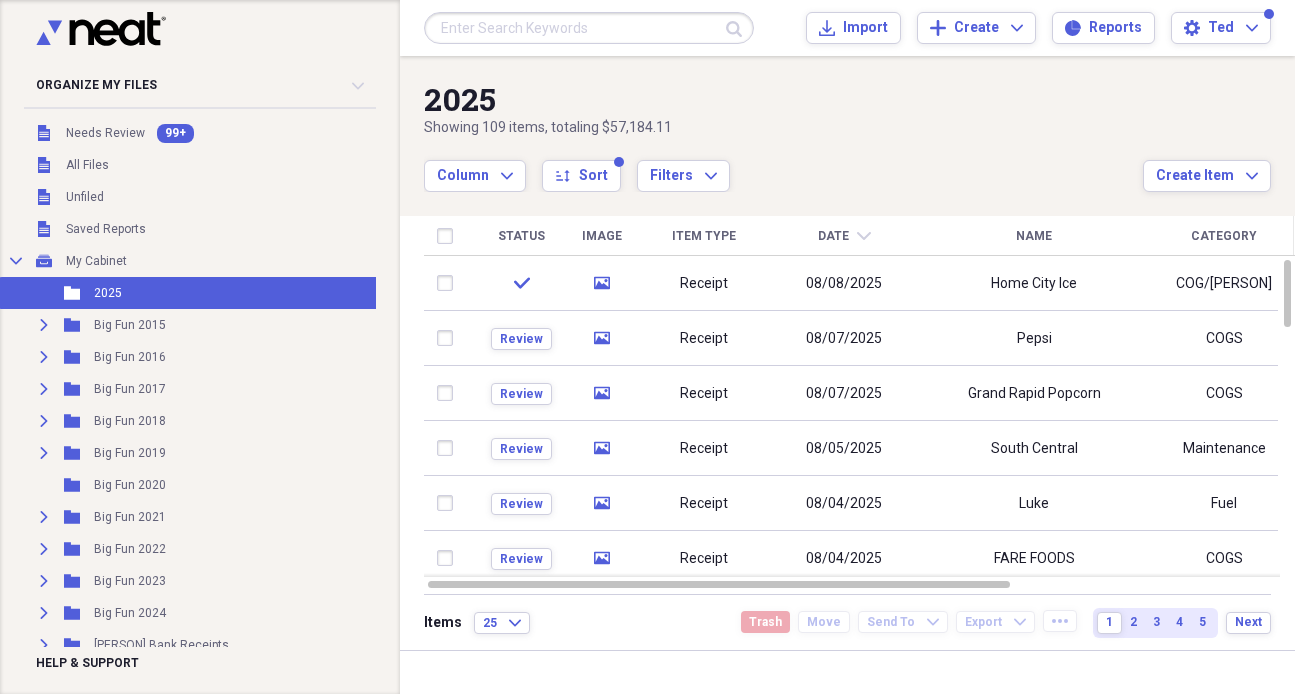 click at bounding box center [589, 28] 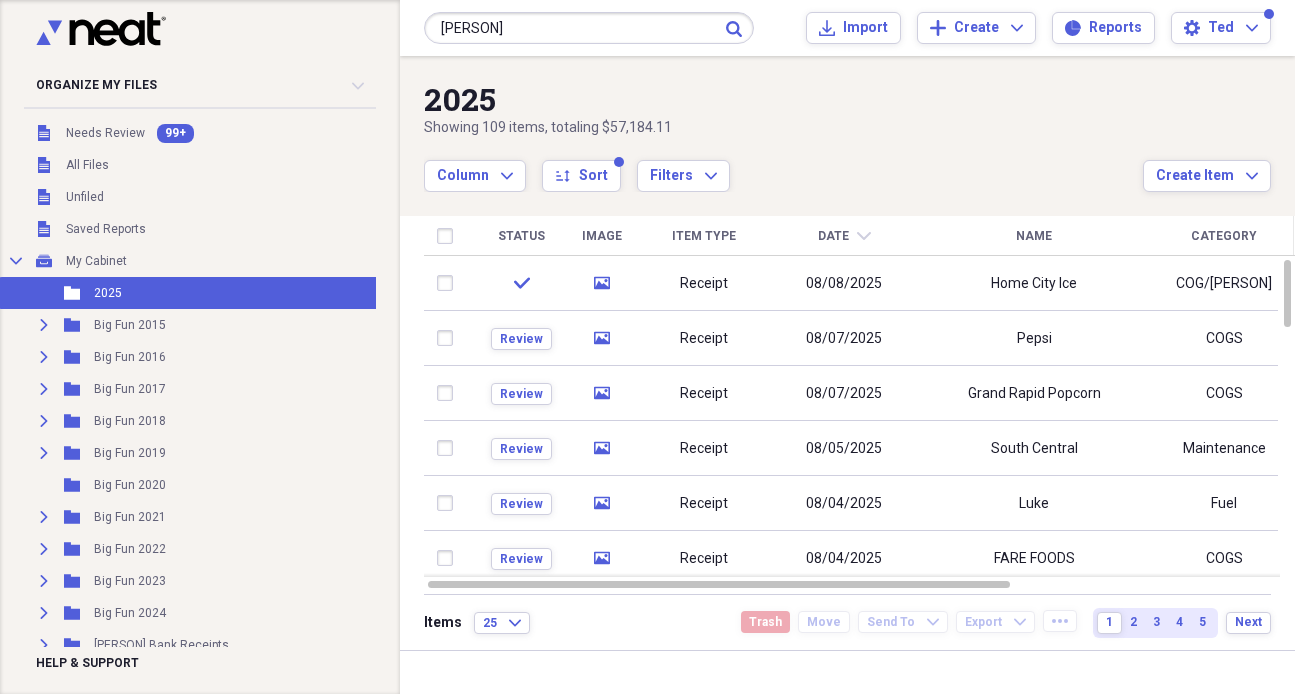type on "[PERSON]" 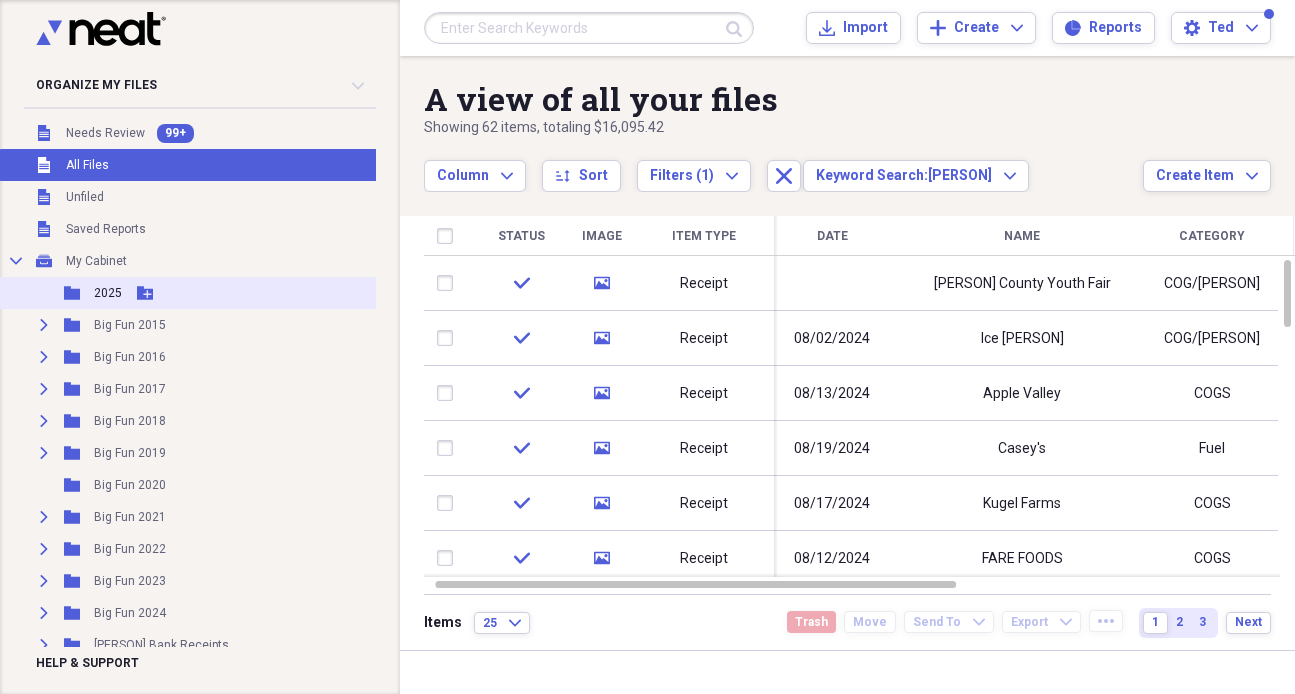 click on "Folder 2025 Add Folder" at bounding box center [217, 293] 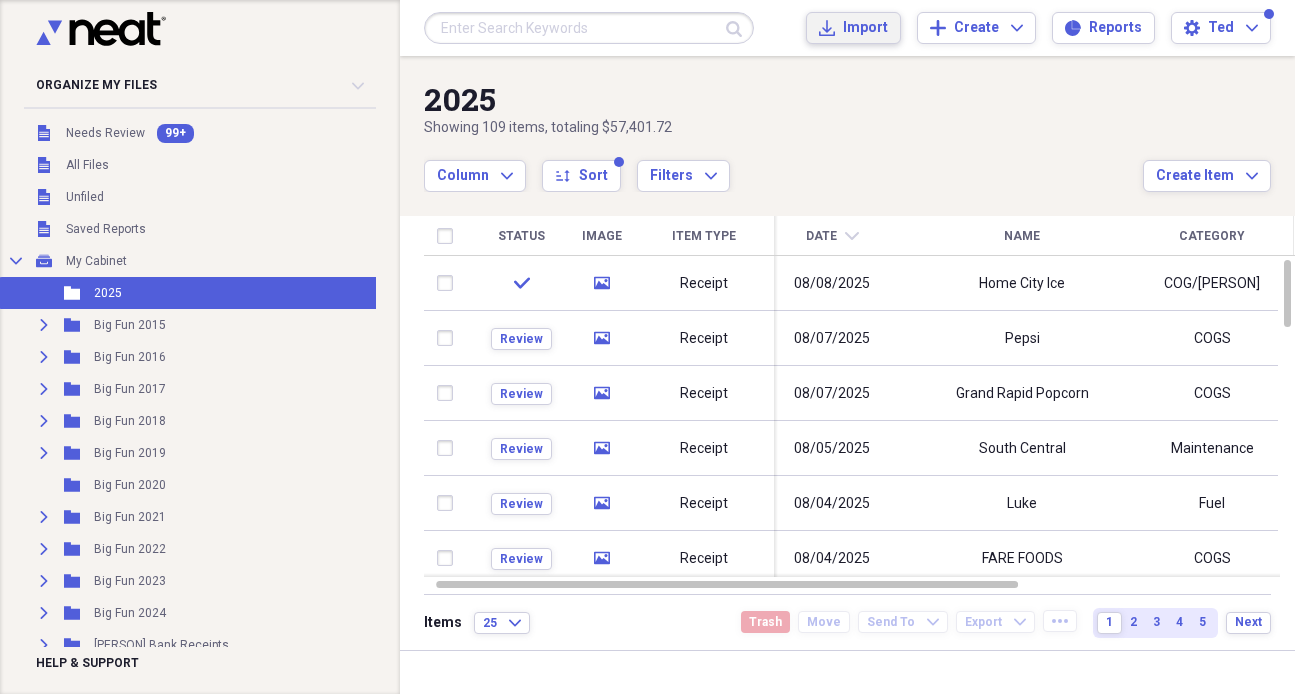 click on "Import" at bounding box center (865, 28) 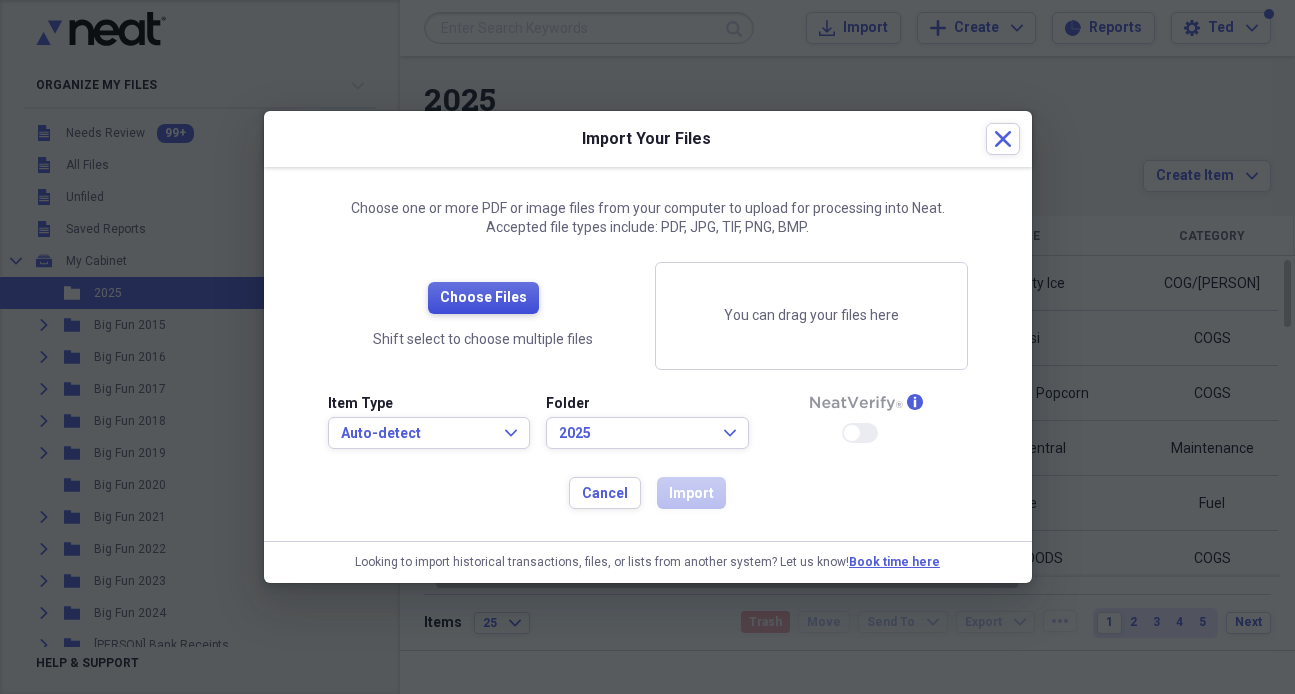 click on "Choose Files" at bounding box center [483, 298] 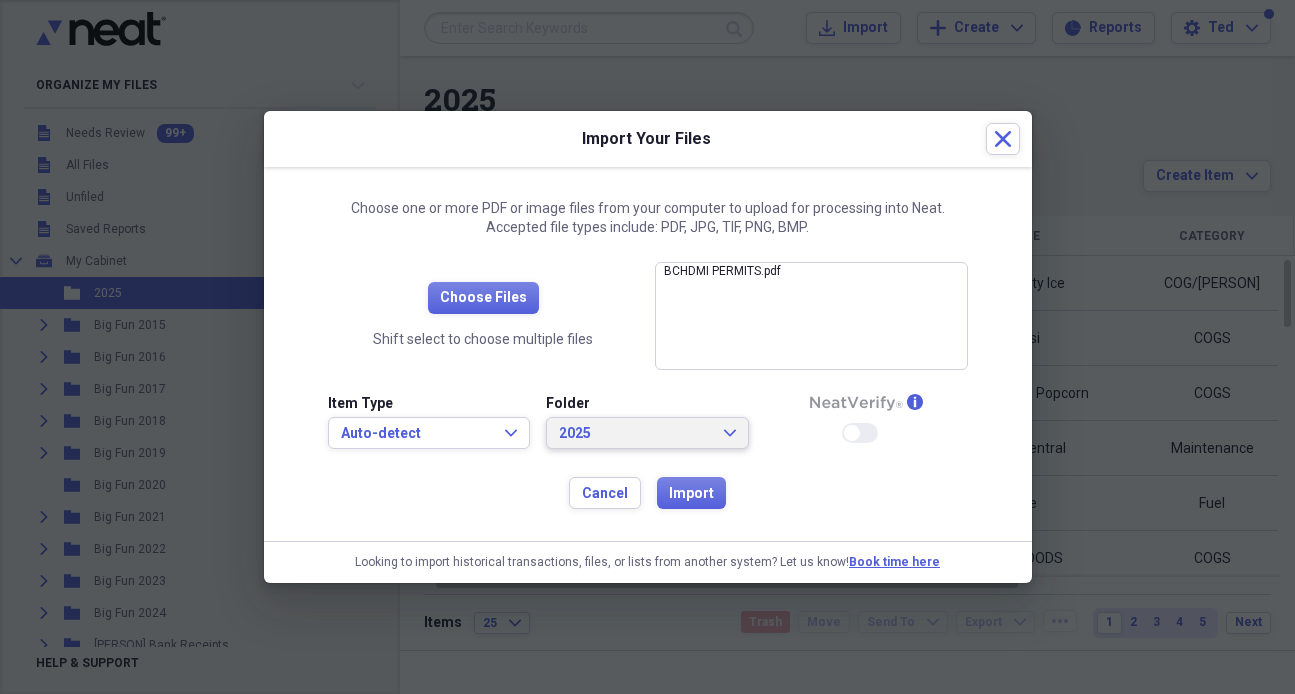 click on "2025" at bounding box center (635, 434) 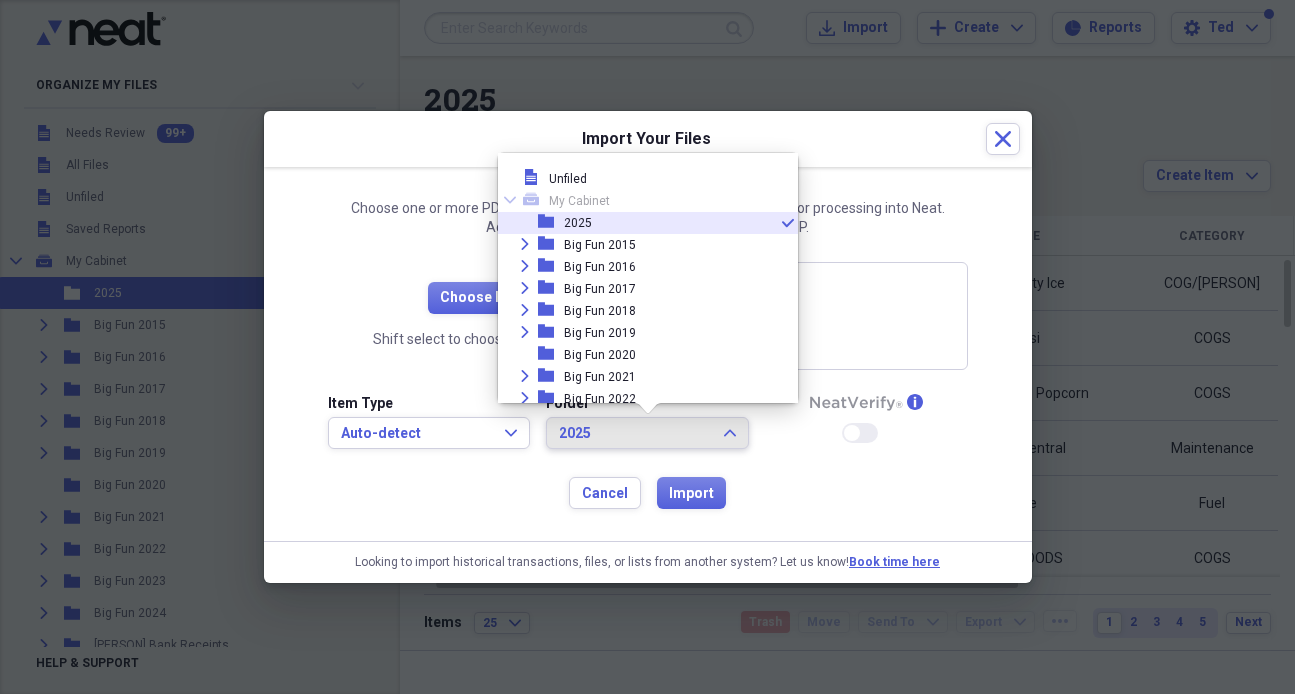 click on "2025" at bounding box center (635, 434) 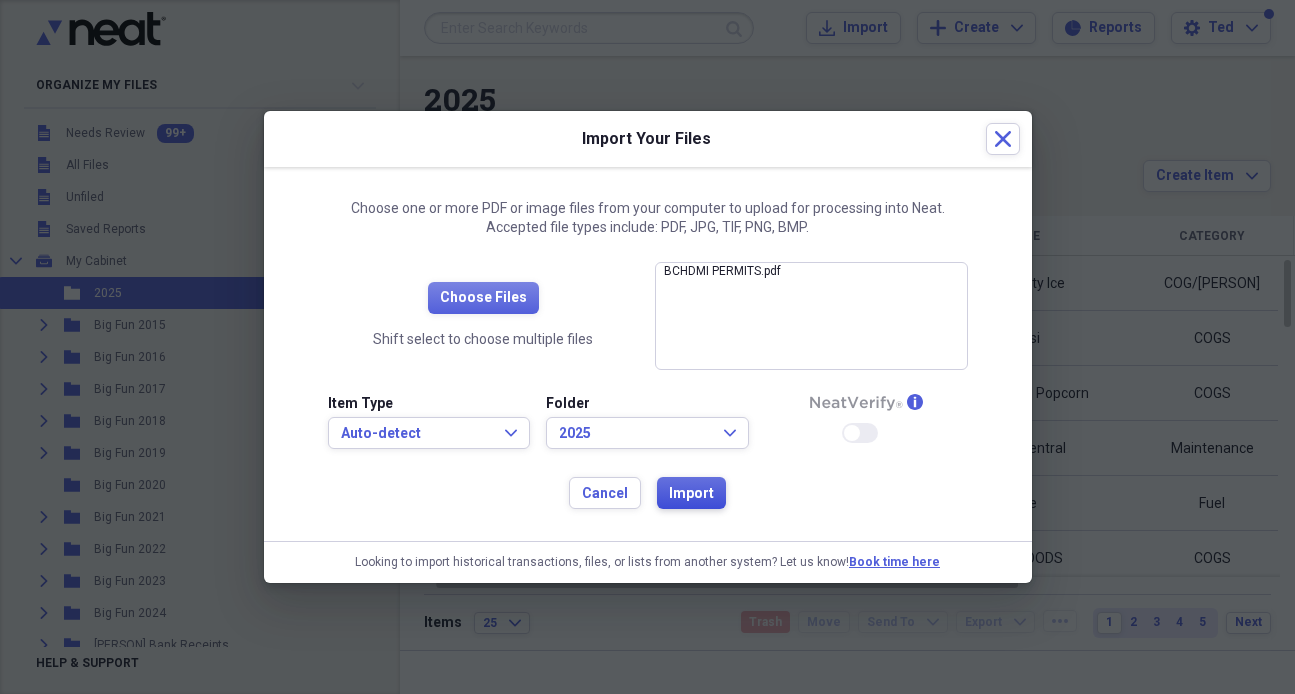 click on "Import" at bounding box center [691, 494] 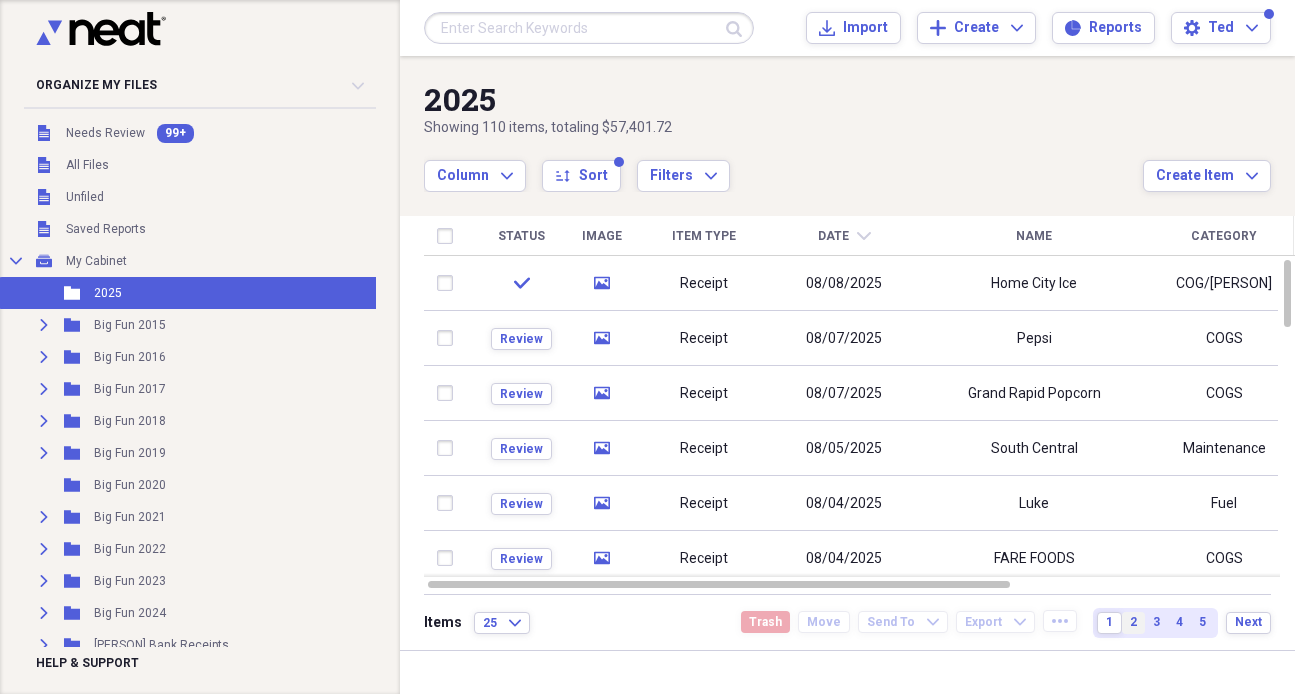 click on "2" at bounding box center [1133, 622] 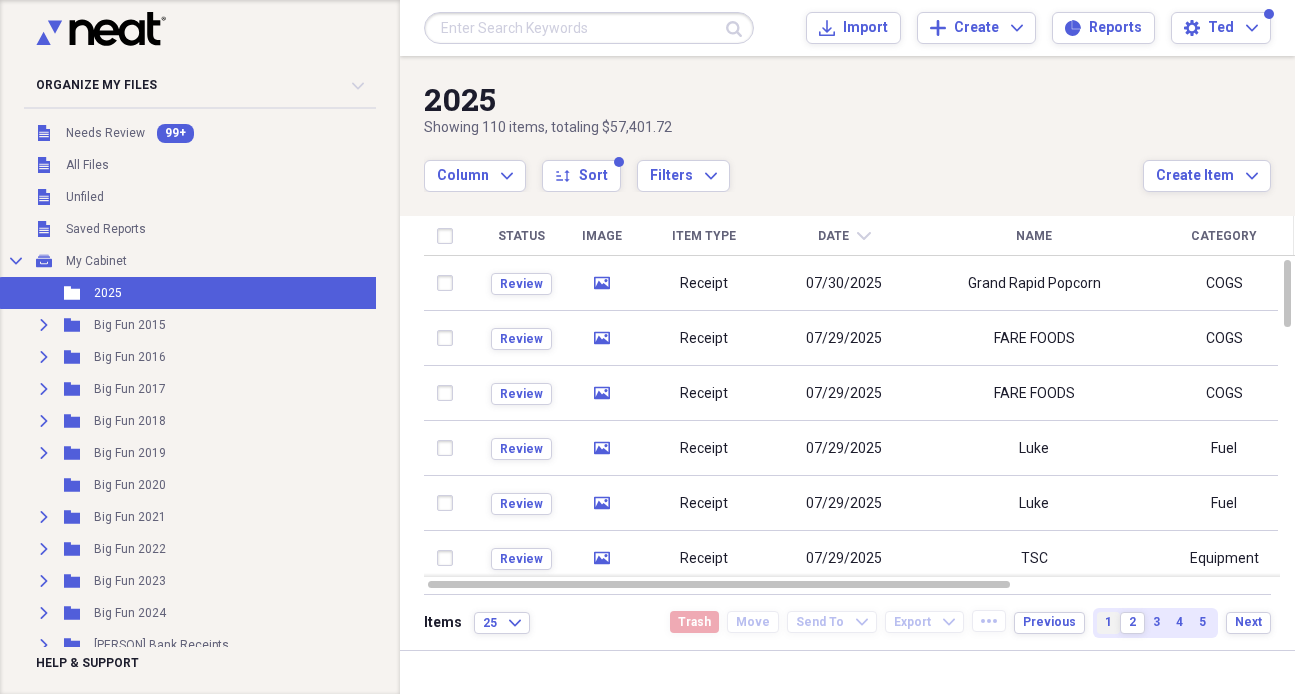 click on "1" at bounding box center (1108, 623) 